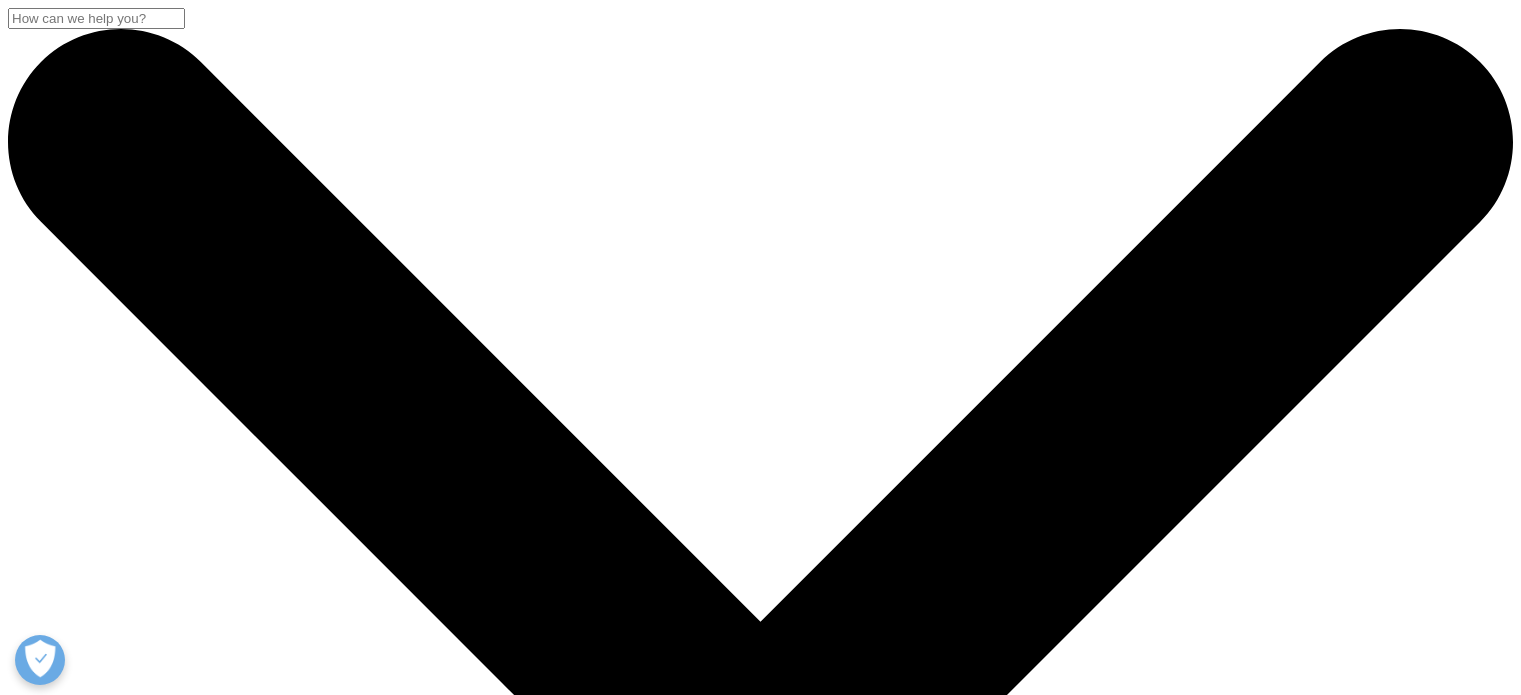 scroll, scrollTop: 4900, scrollLeft: 0, axis: vertical 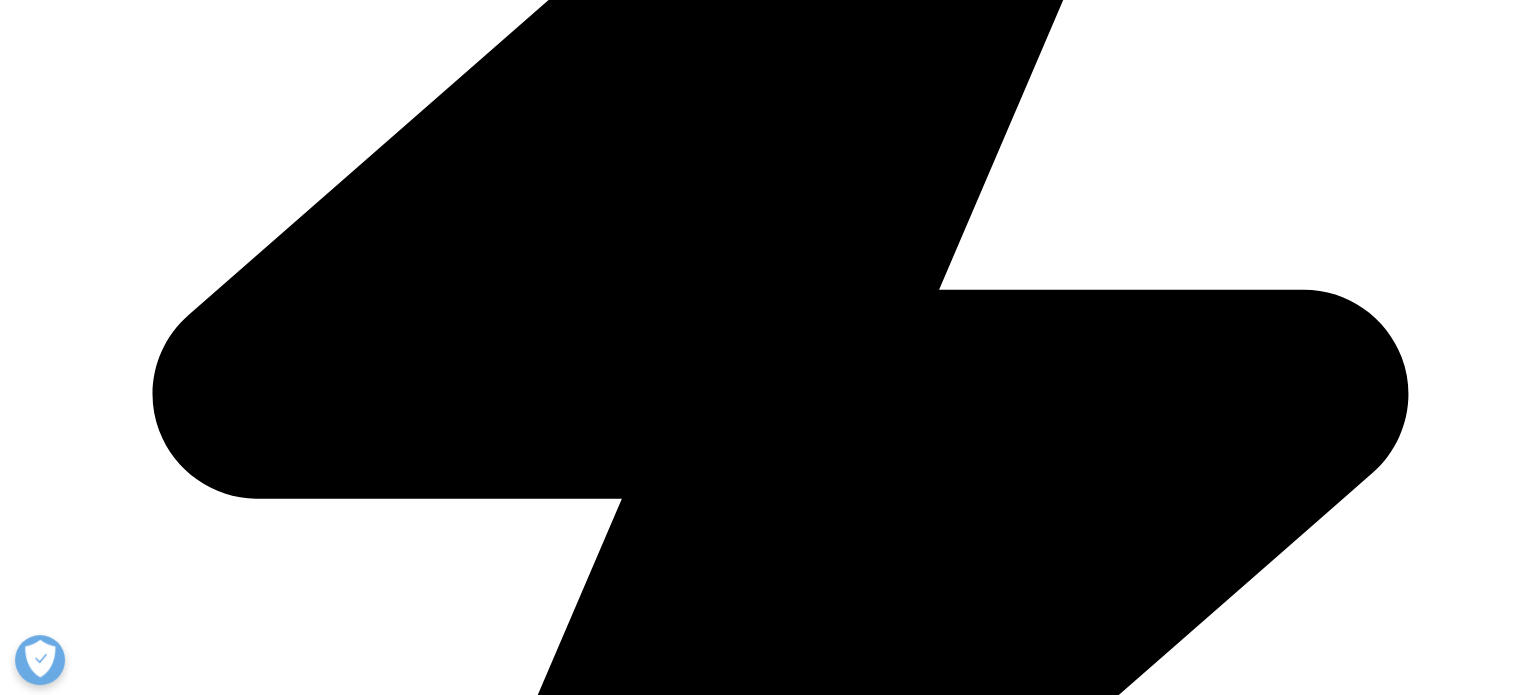 click 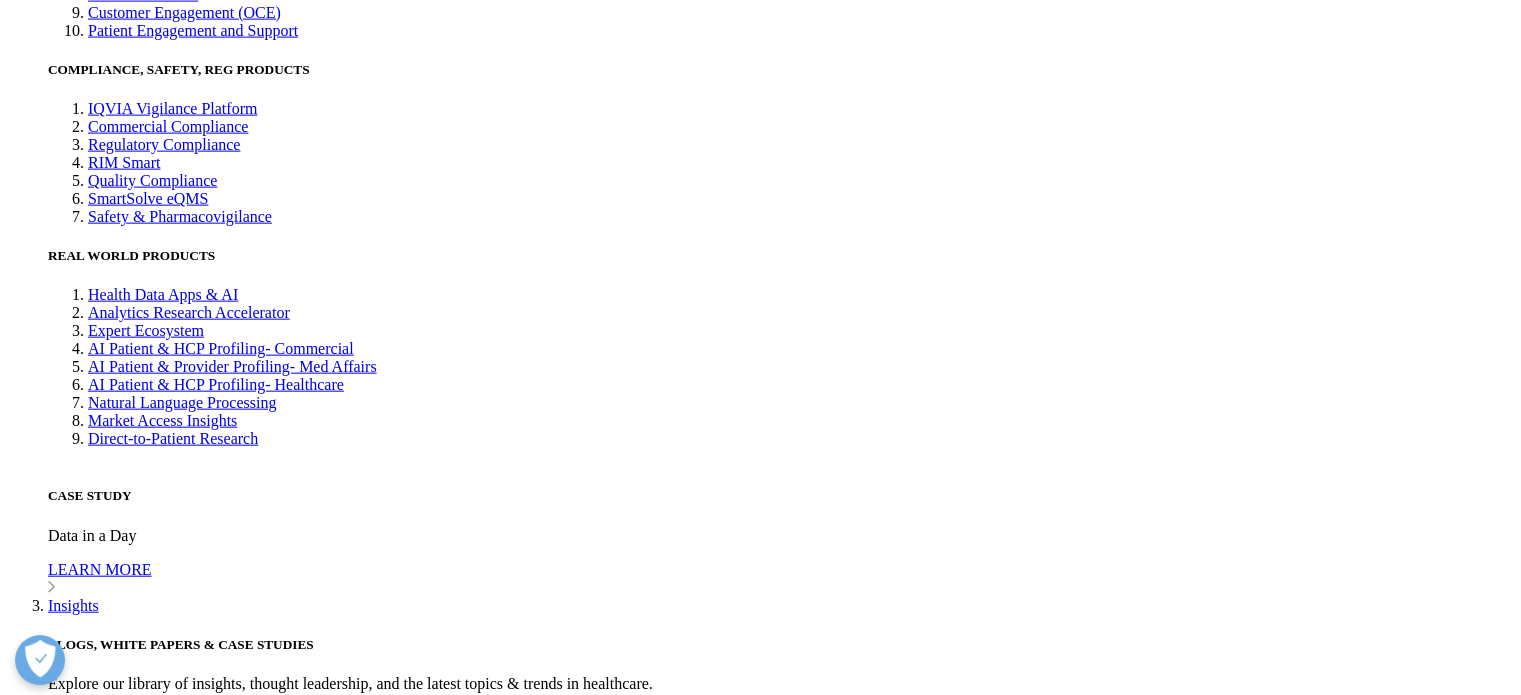 scroll, scrollTop: 4913, scrollLeft: 0, axis: vertical 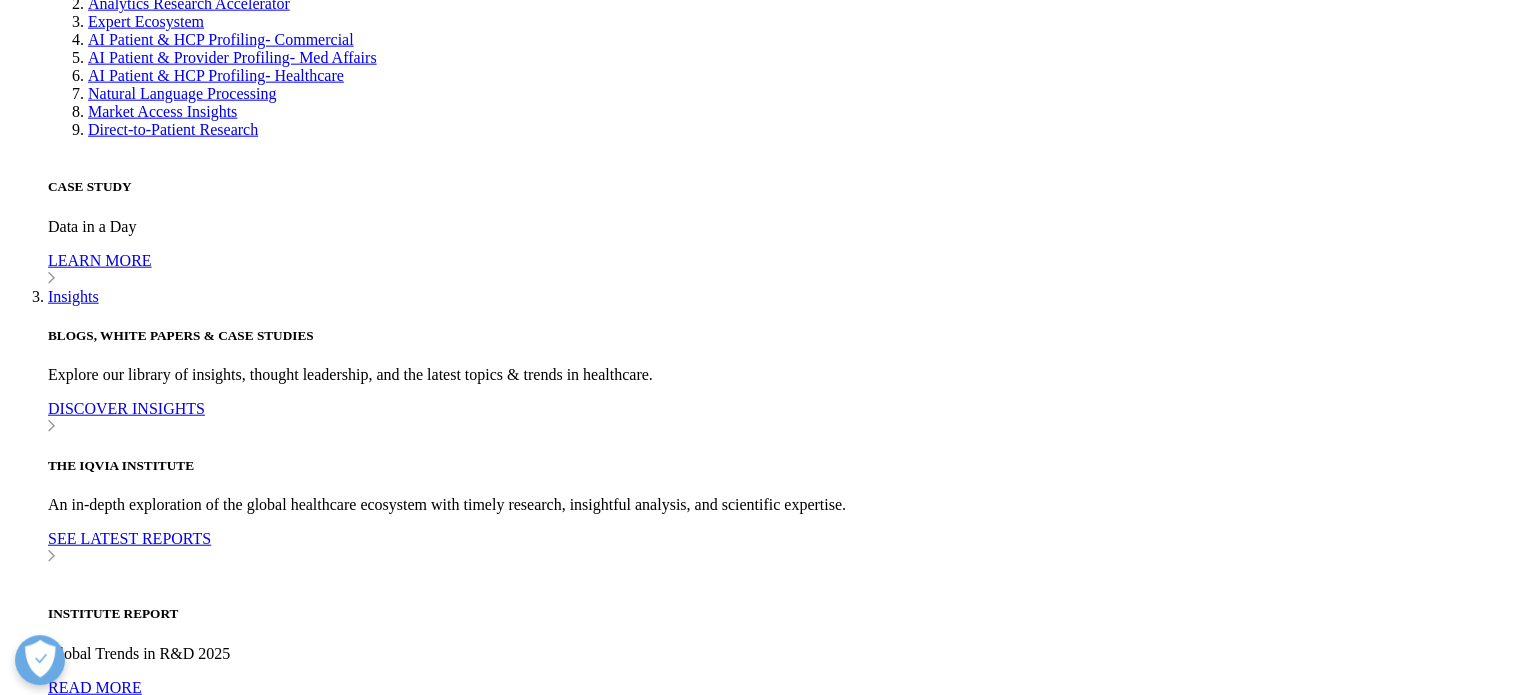 click on "Own their condition" at bounding box center (73, 15118) 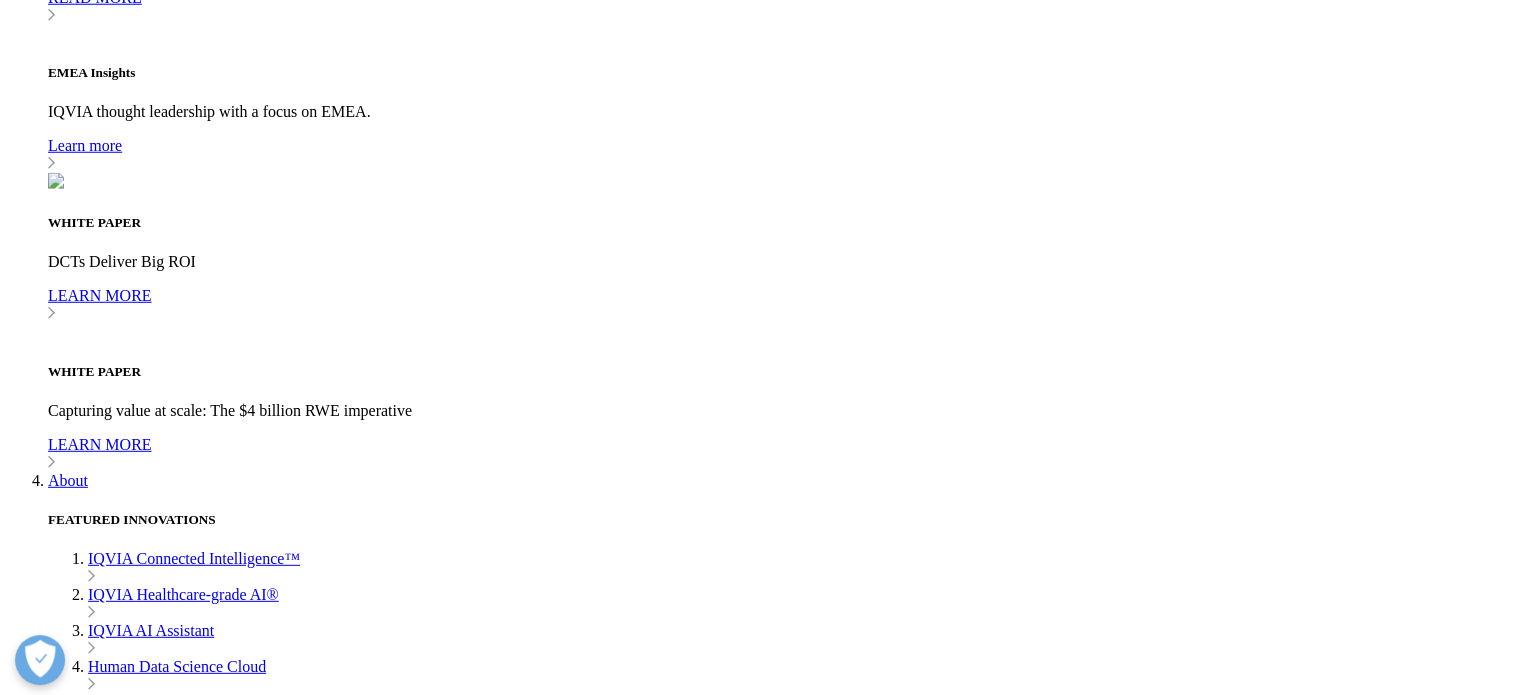 scroll, scrollTop: 5713, scrollLeft: 0, axis: vertical 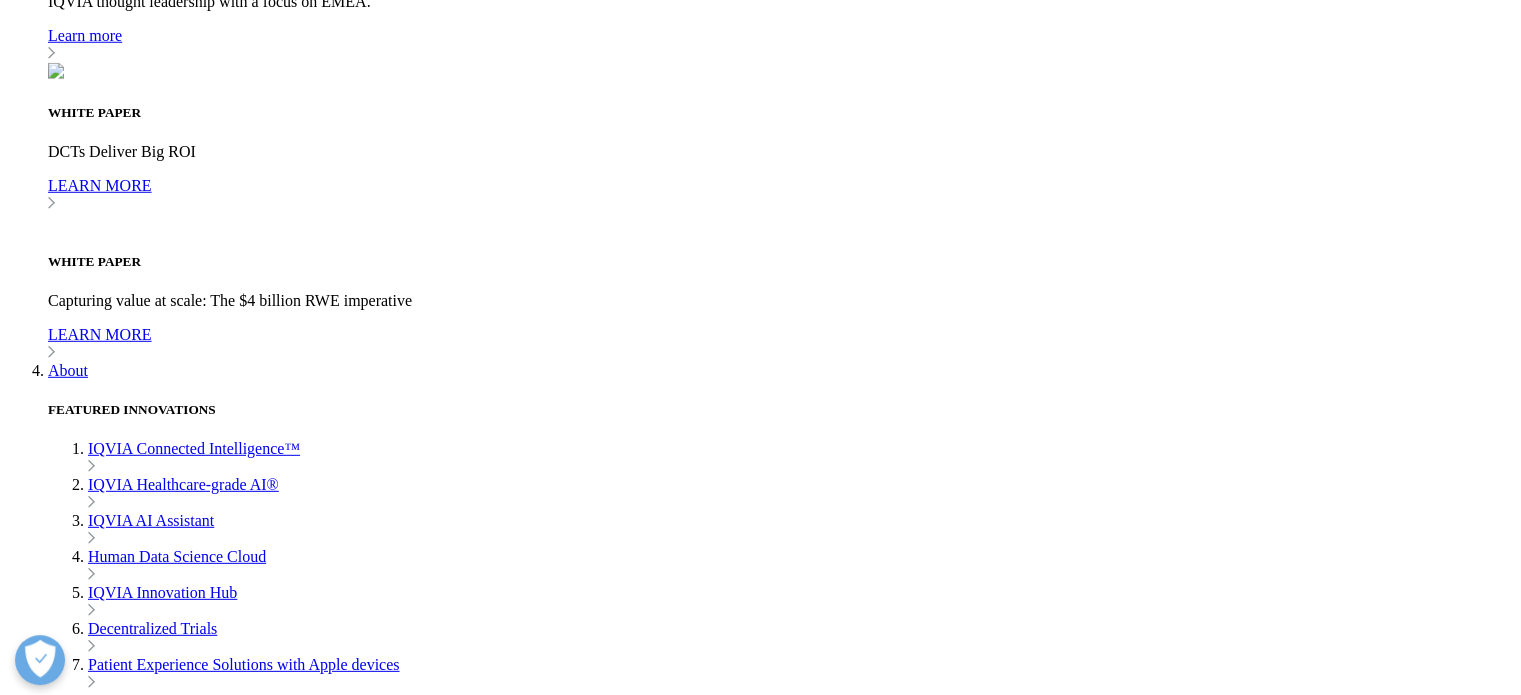 click at bounding box center (129, 15732) 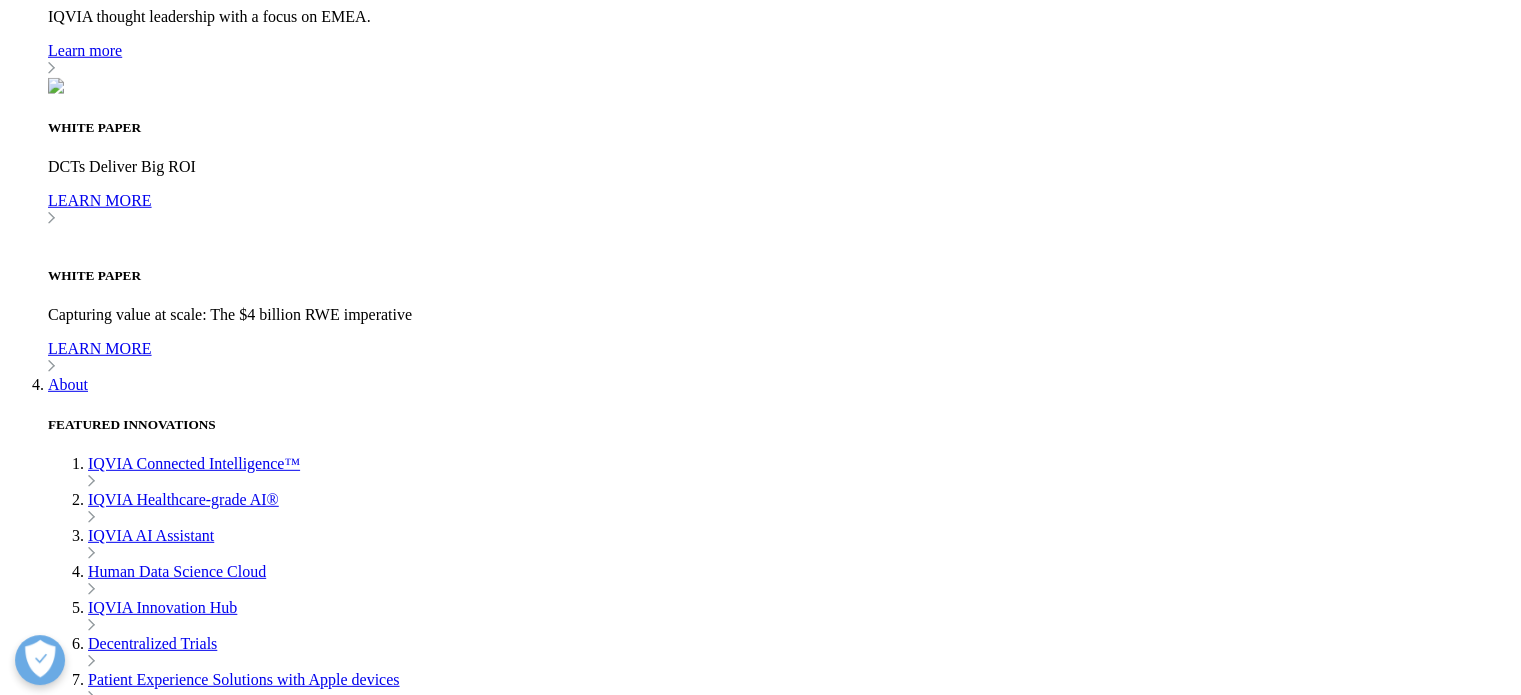 click on "Measure outcomes" at bounding box center (72, 20241) 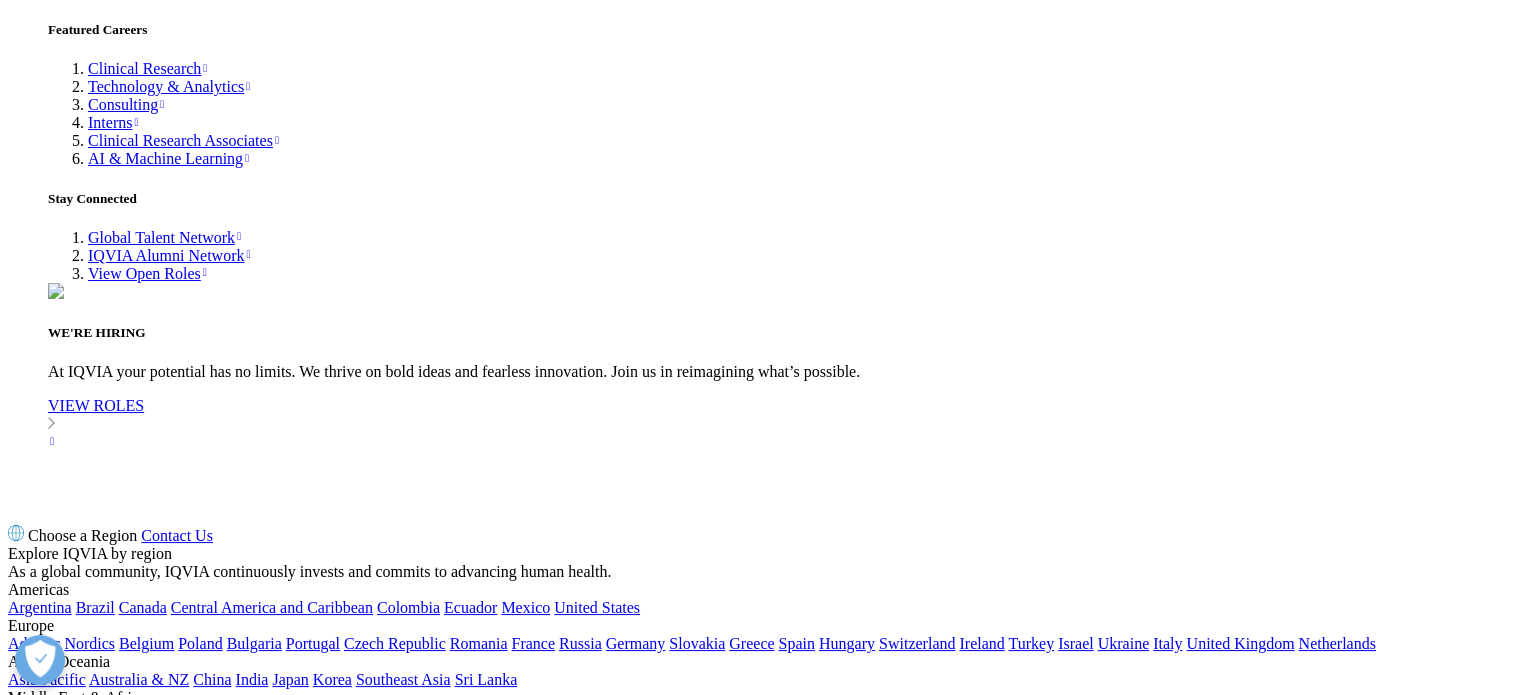 scroll, scrollTop: 6613, scrollLeft: 0, axis: vertical 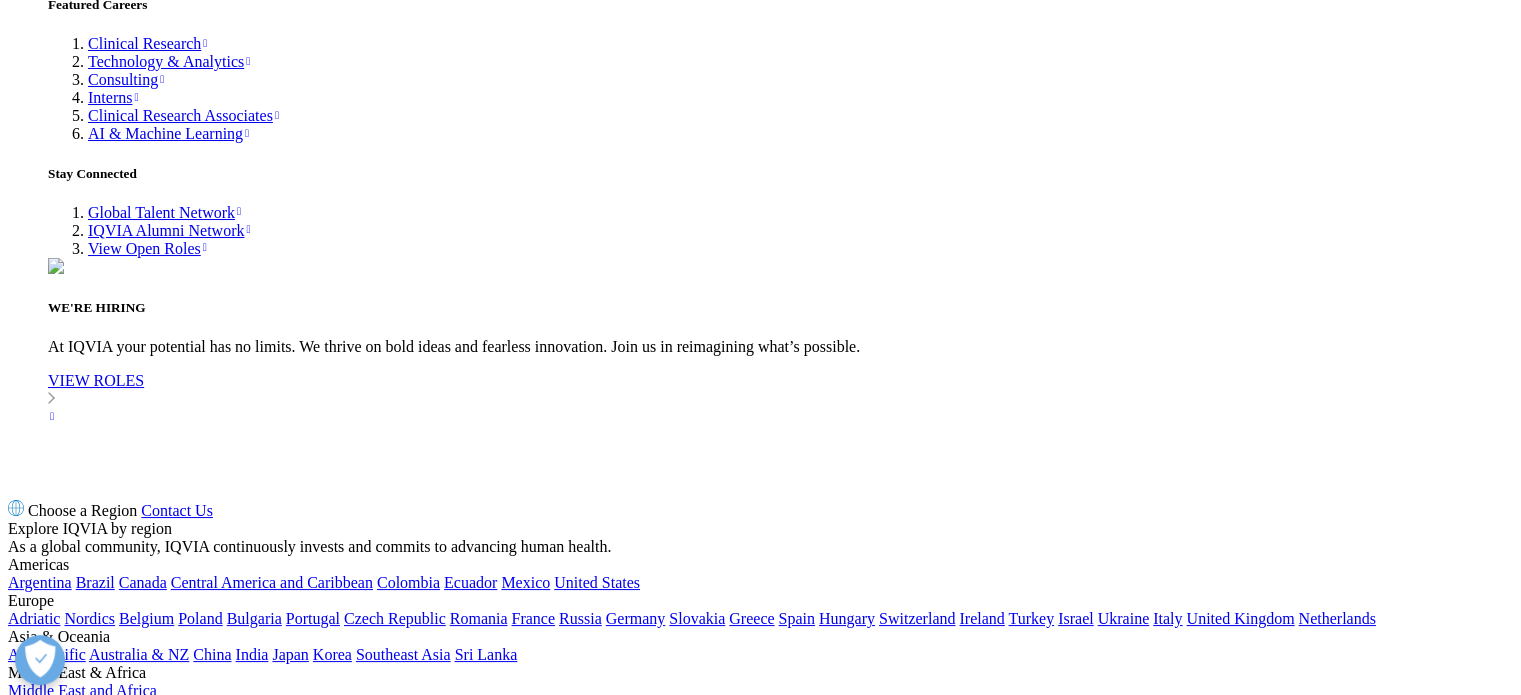 click at bounding box center (8, 21605) 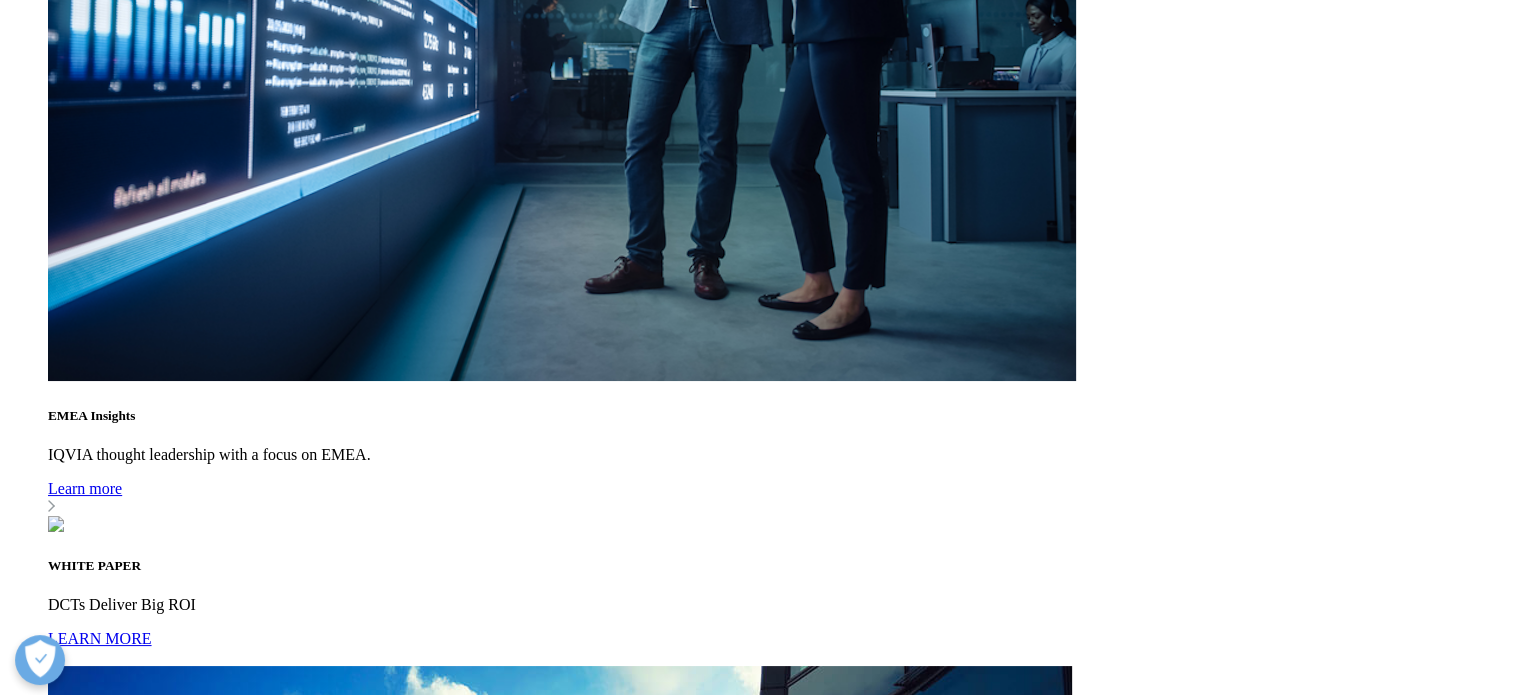 click at bounding box center [8, 27858] 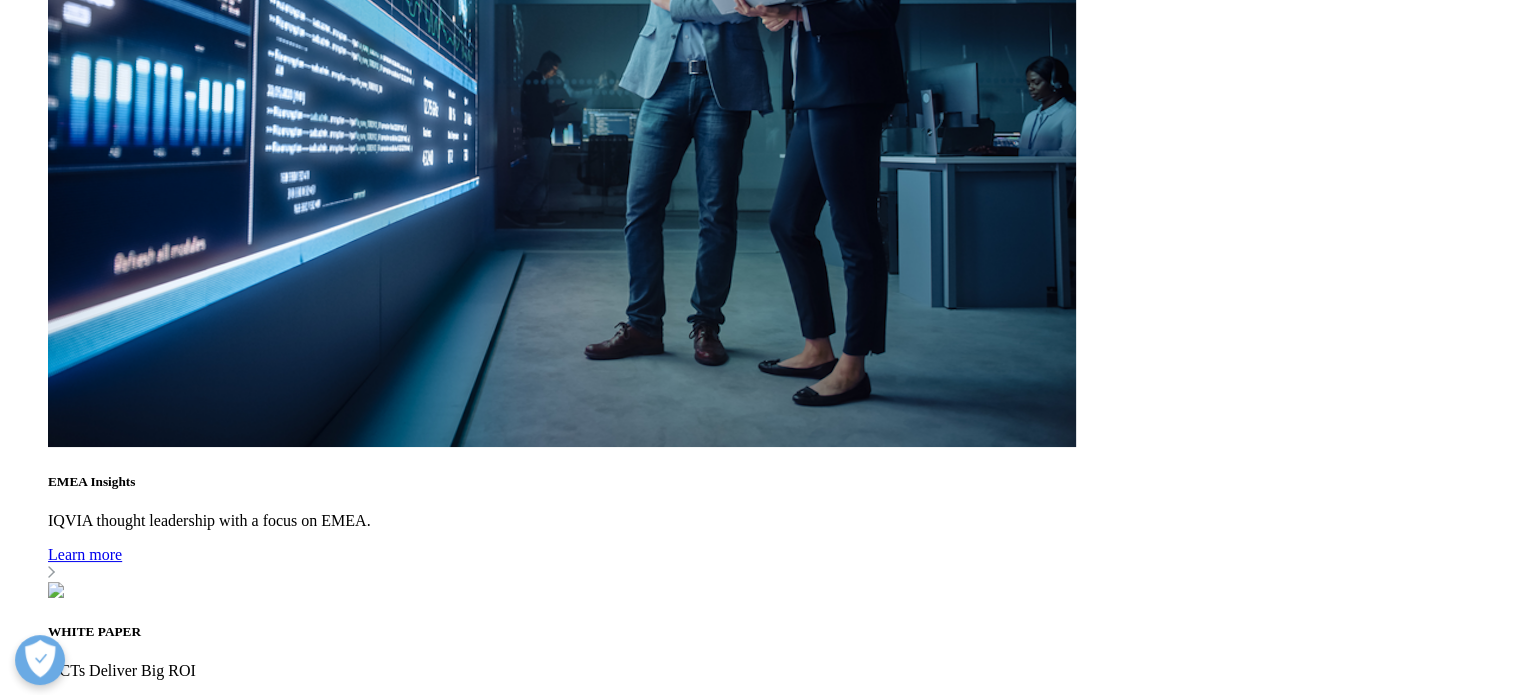 scroll, scrollTop: 6513, scrollLeft: 0, axis: vertical 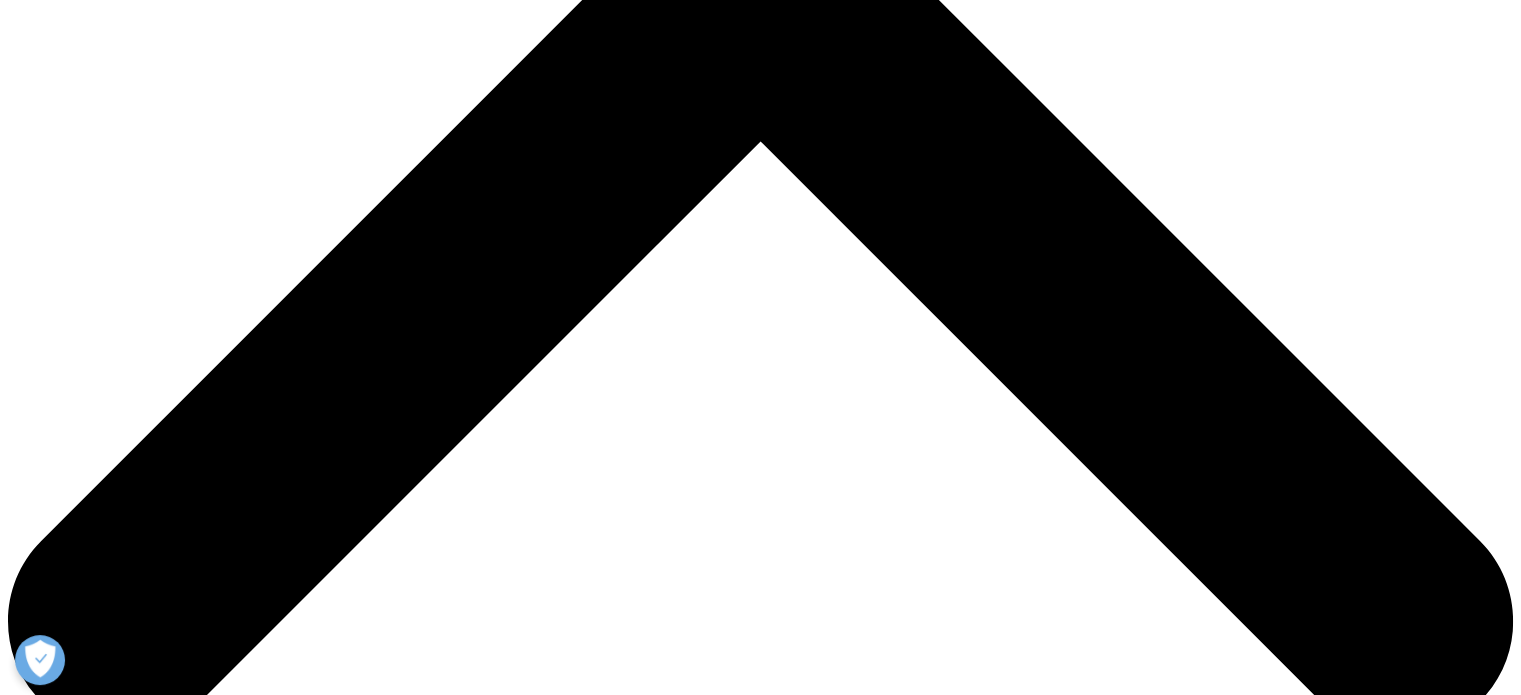 click at bounding box center (760, 23686) 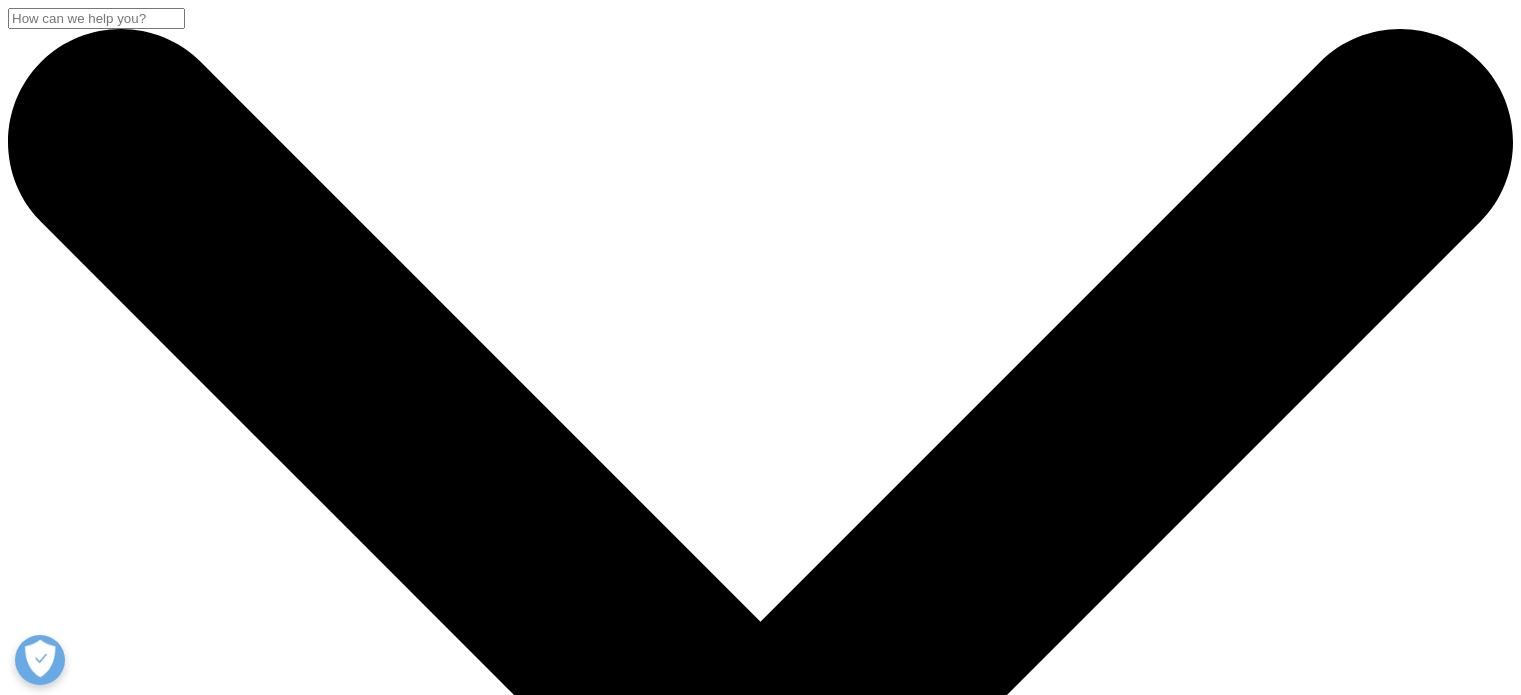 scroll, scrollTop: 1646, scrollLeft: 0, axis: vertical 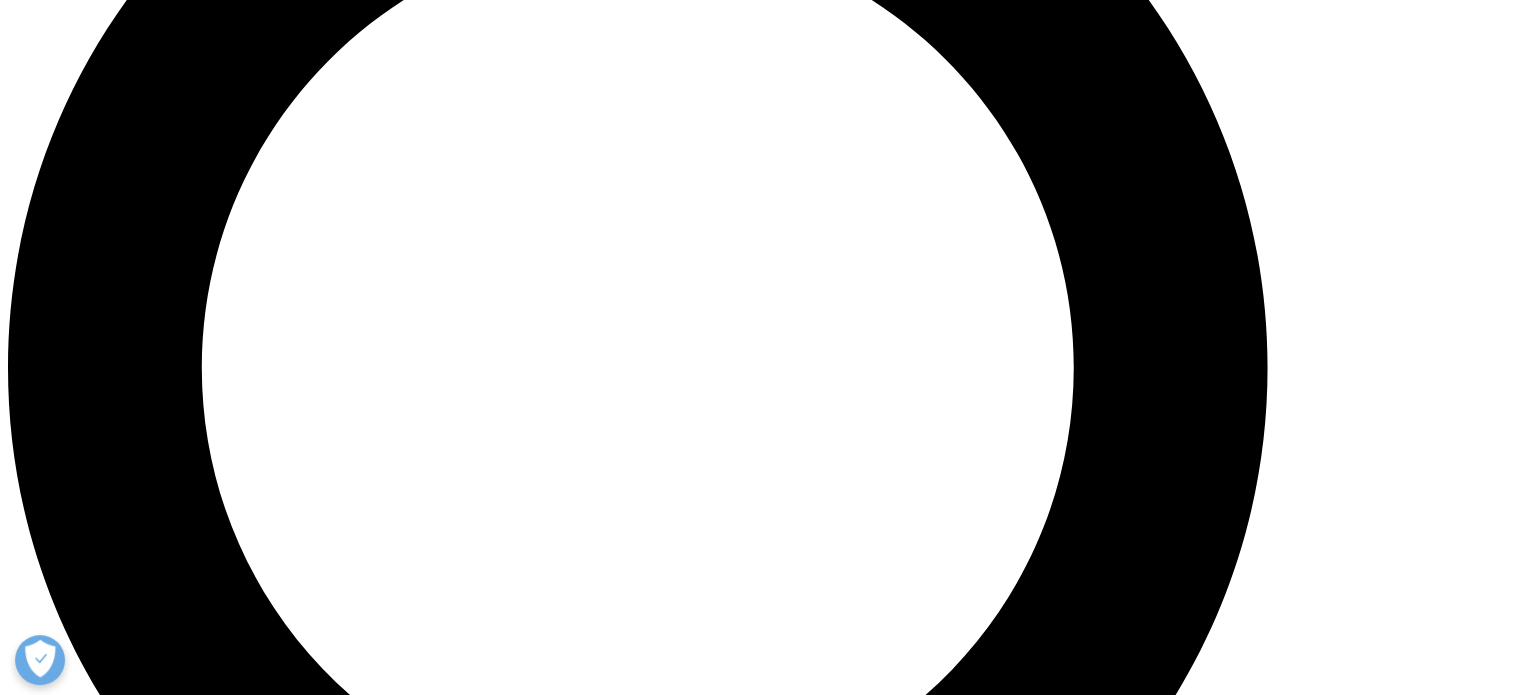 type 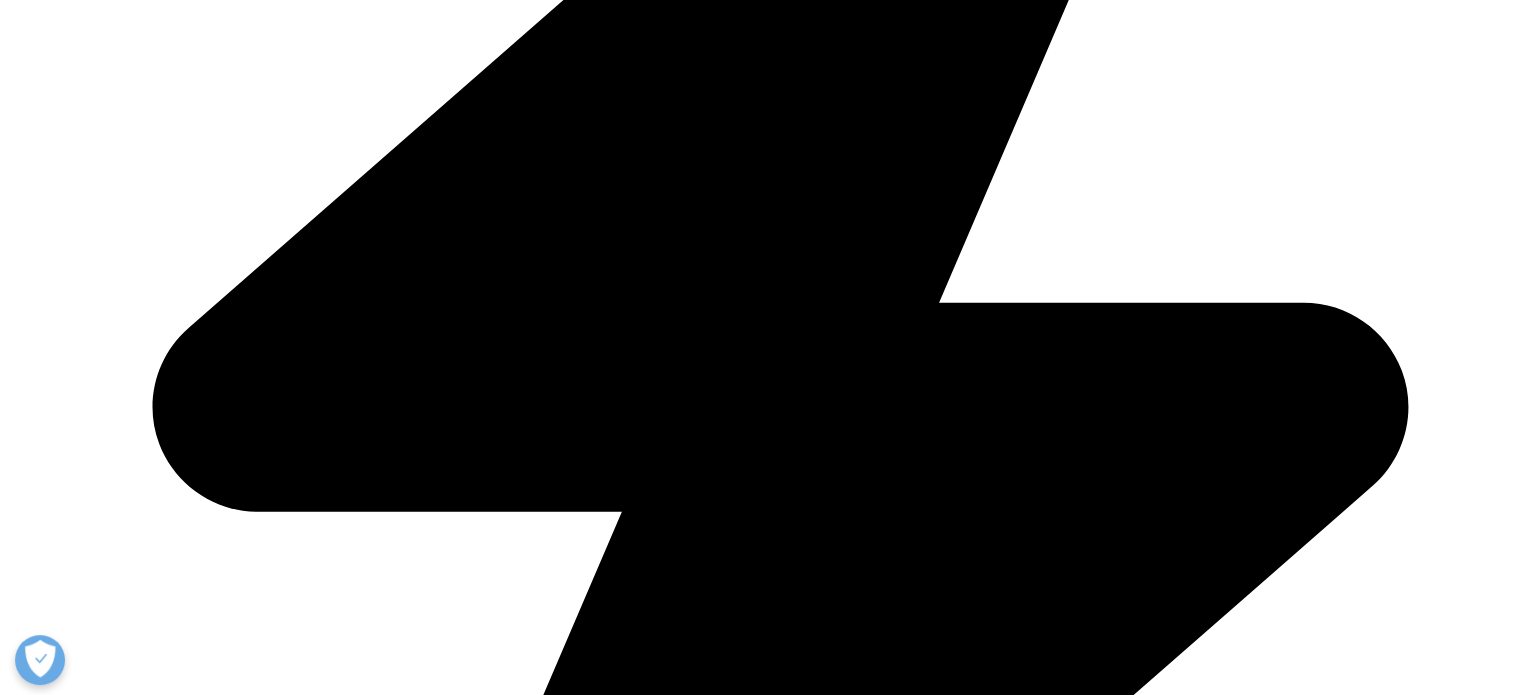 scroll, scrollTop: 900, scrollLeft: 0, axis: vertical 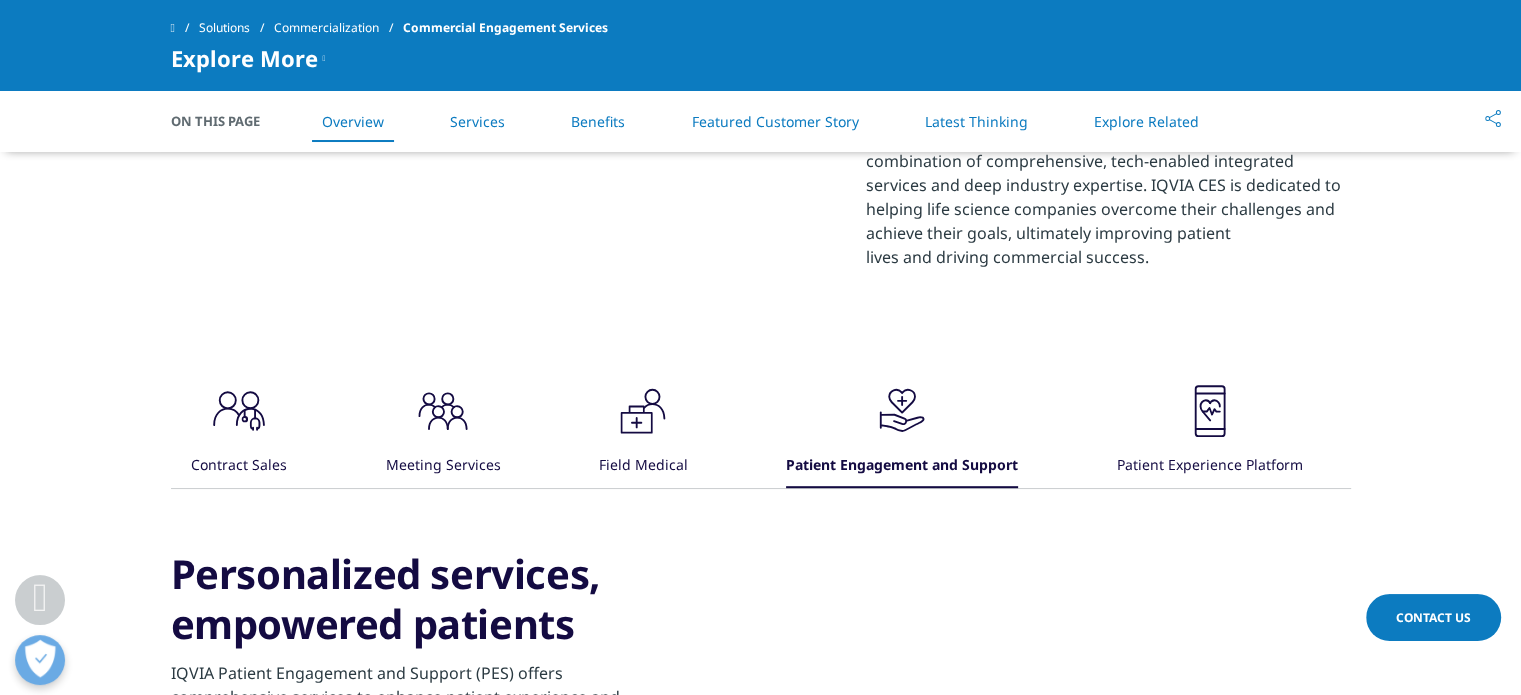 click on "Latest Thinking" at bounding box center (976, 121) 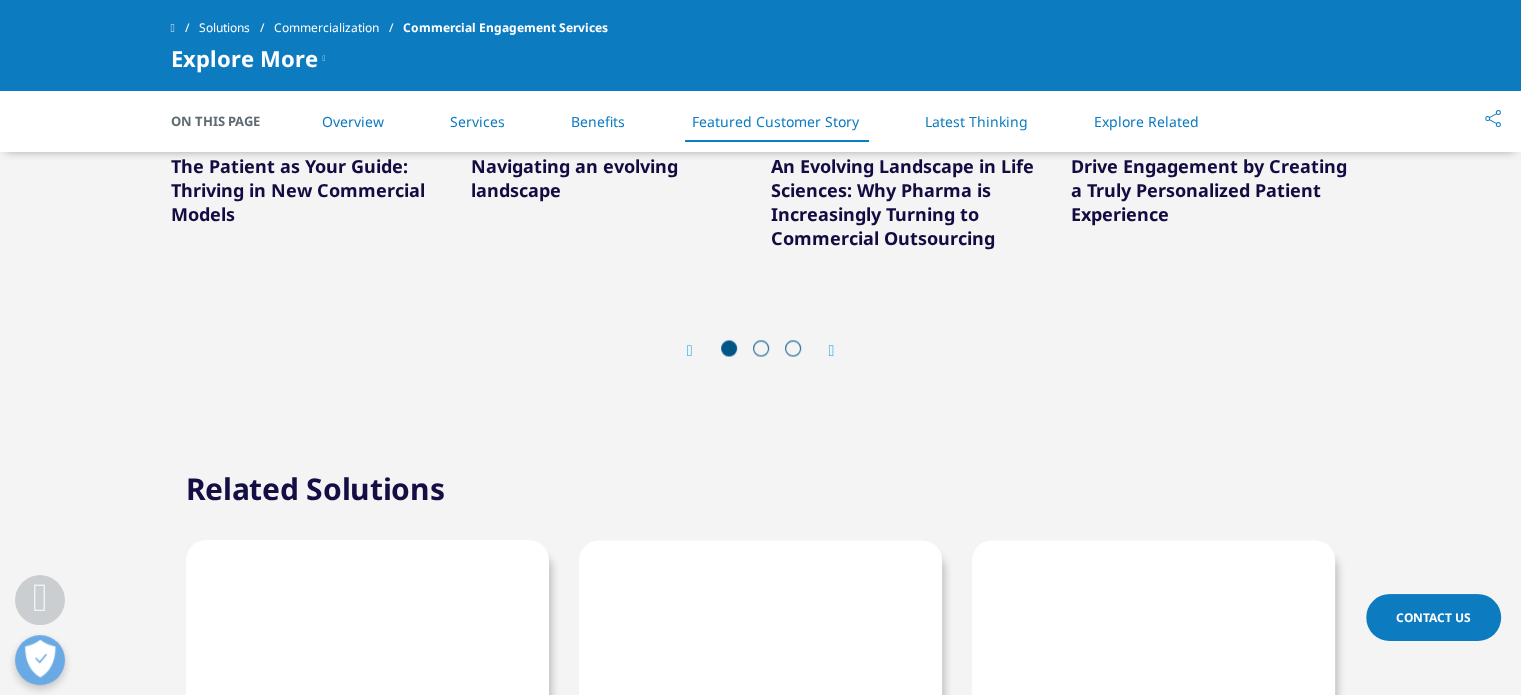 scroll, scrollTop: 3052, scrollLeft: 0, axis: vertical 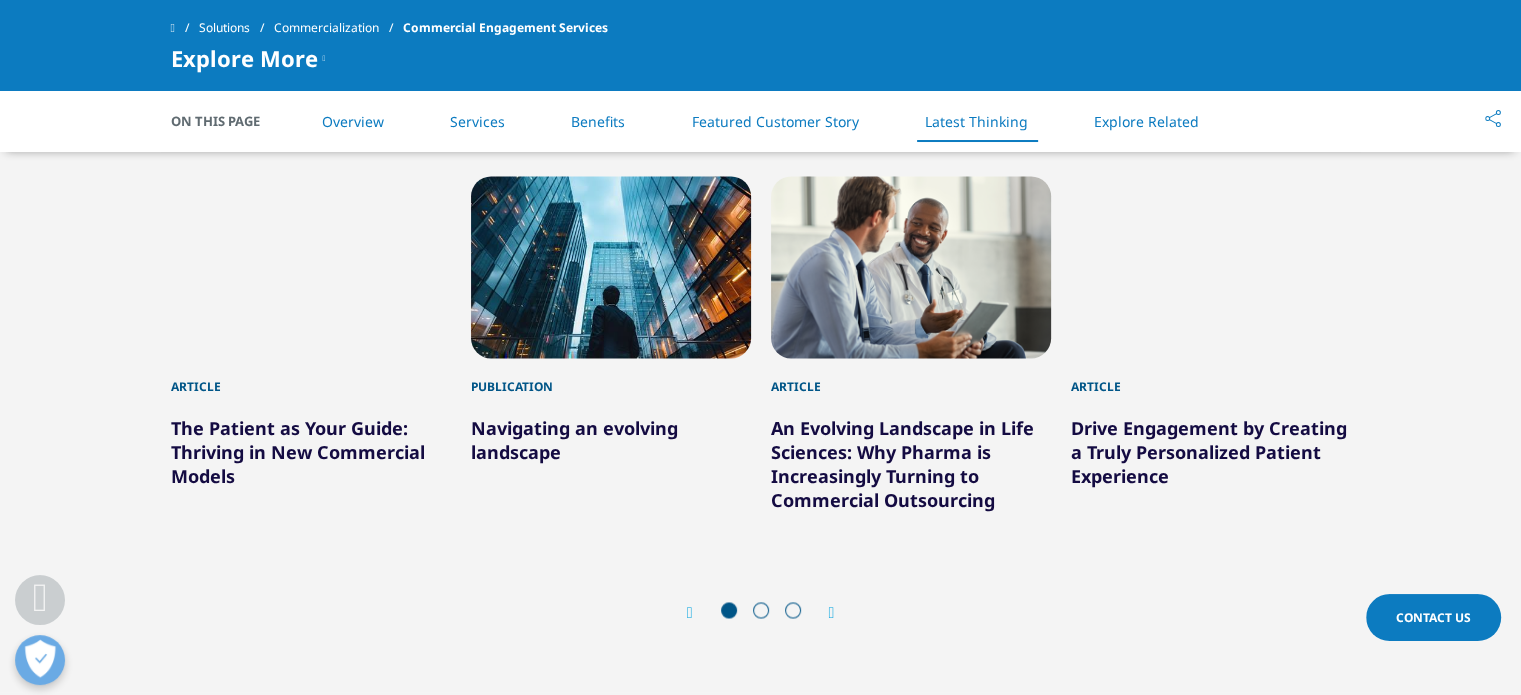 click on "Next" at bounding box center (822, 612) 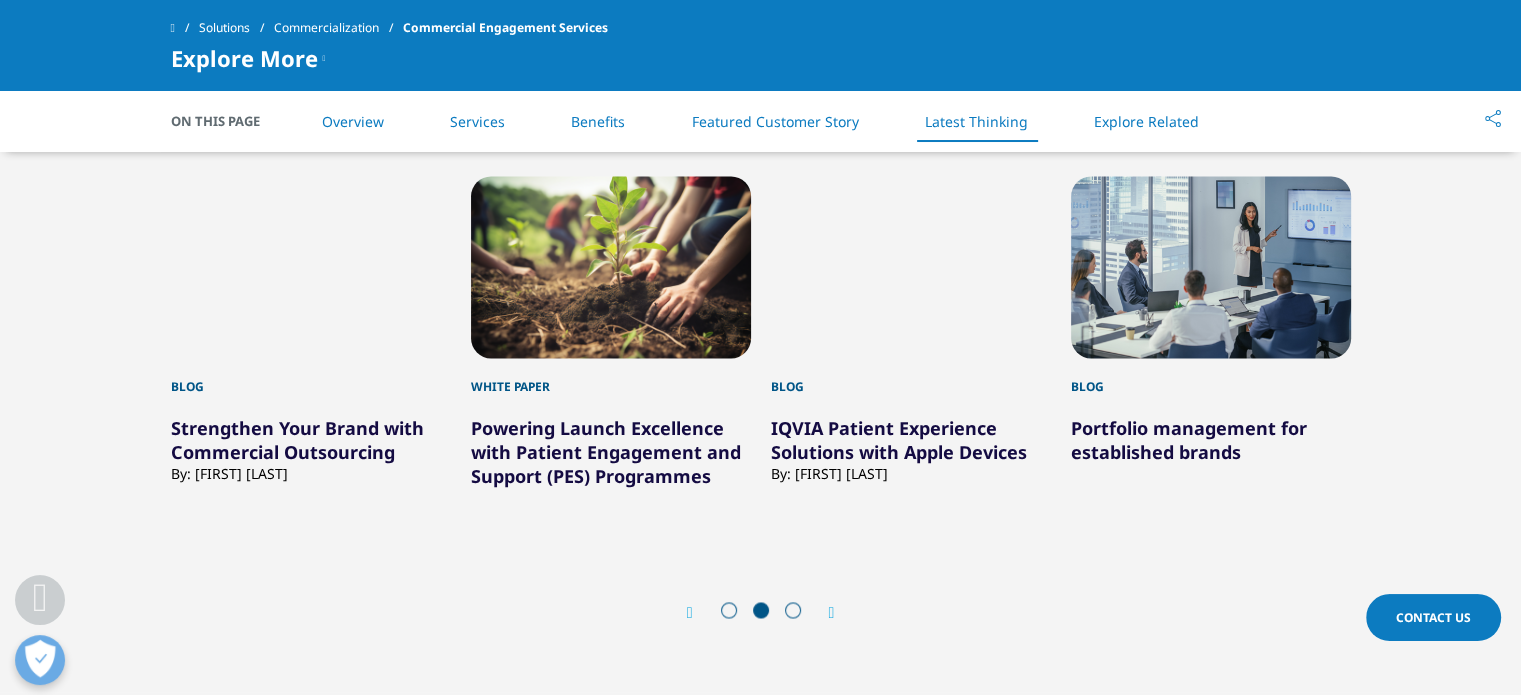 click at bounding box center (832, 613) 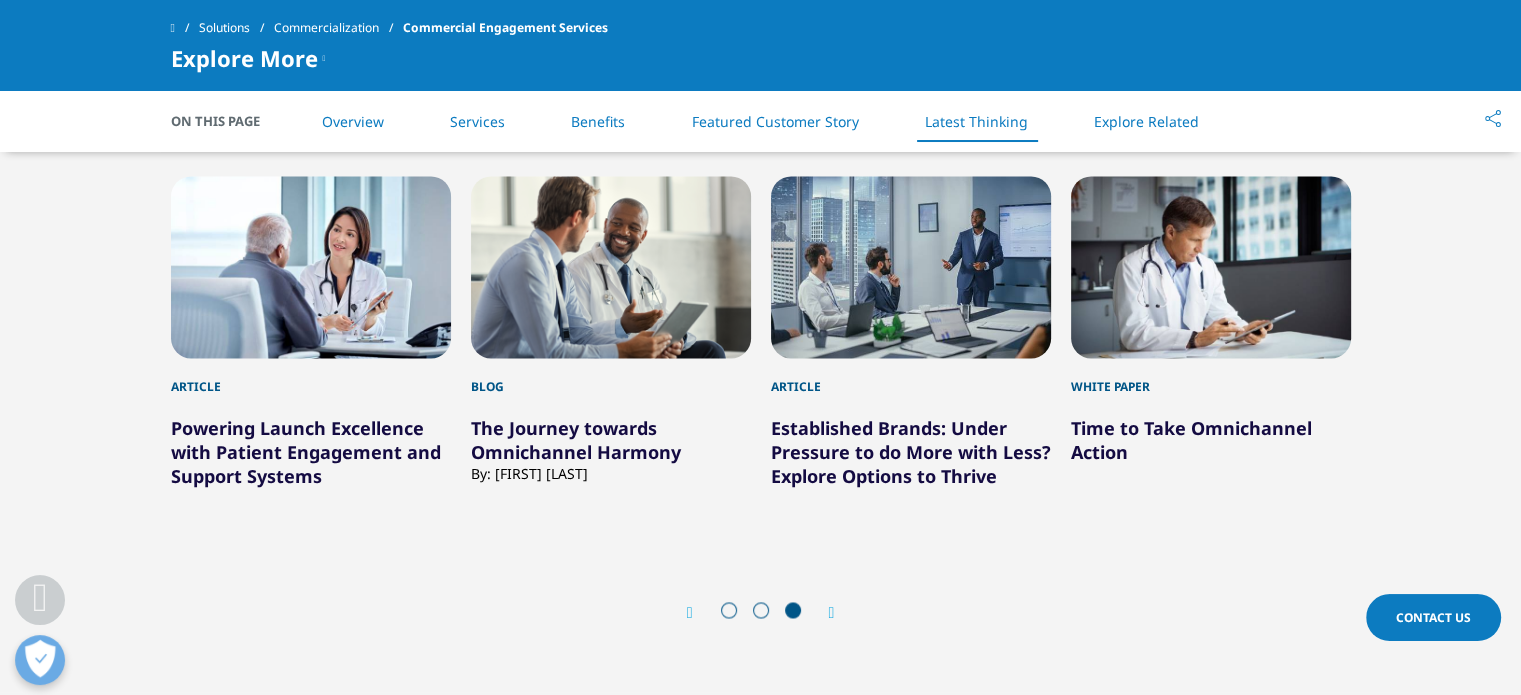 click at bounding box center [832, 613] 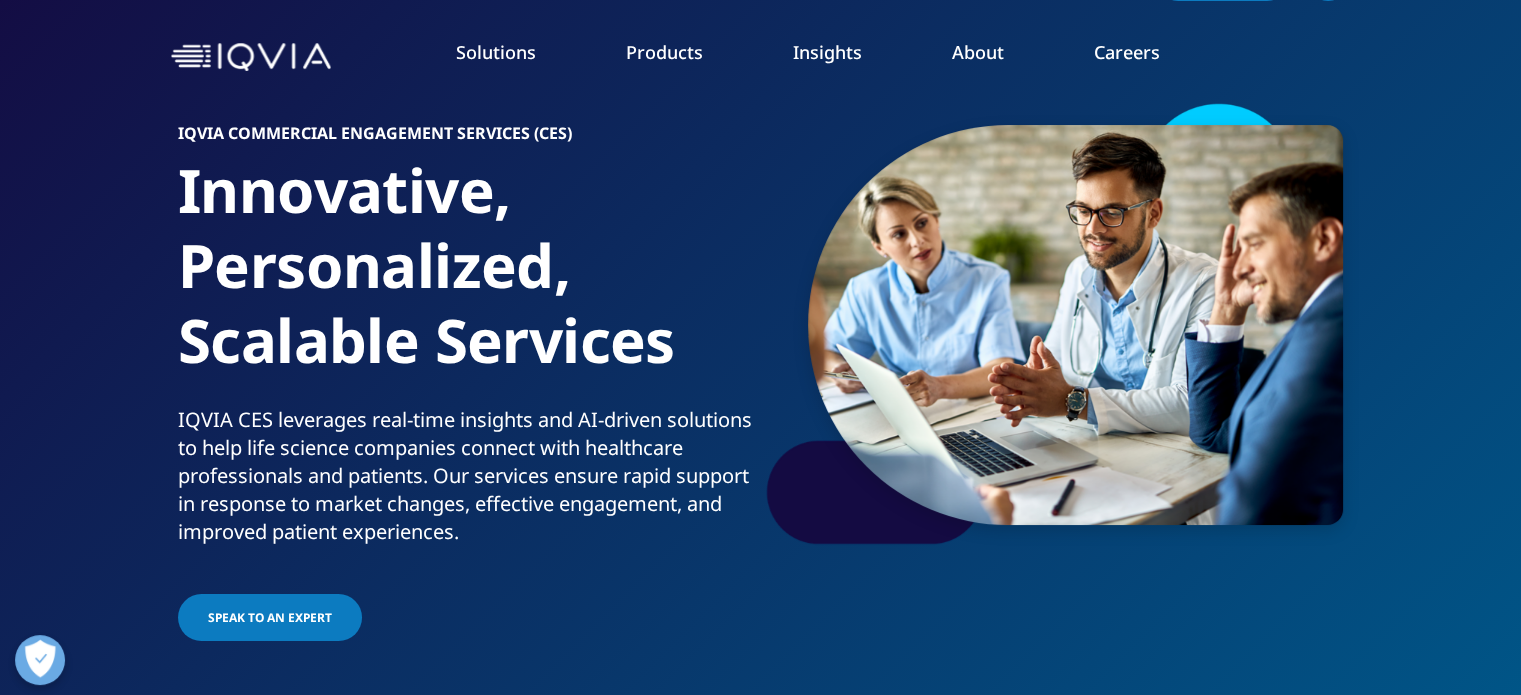scroll, scrollTop: 52, scrollLeft: 0, axis: vertical 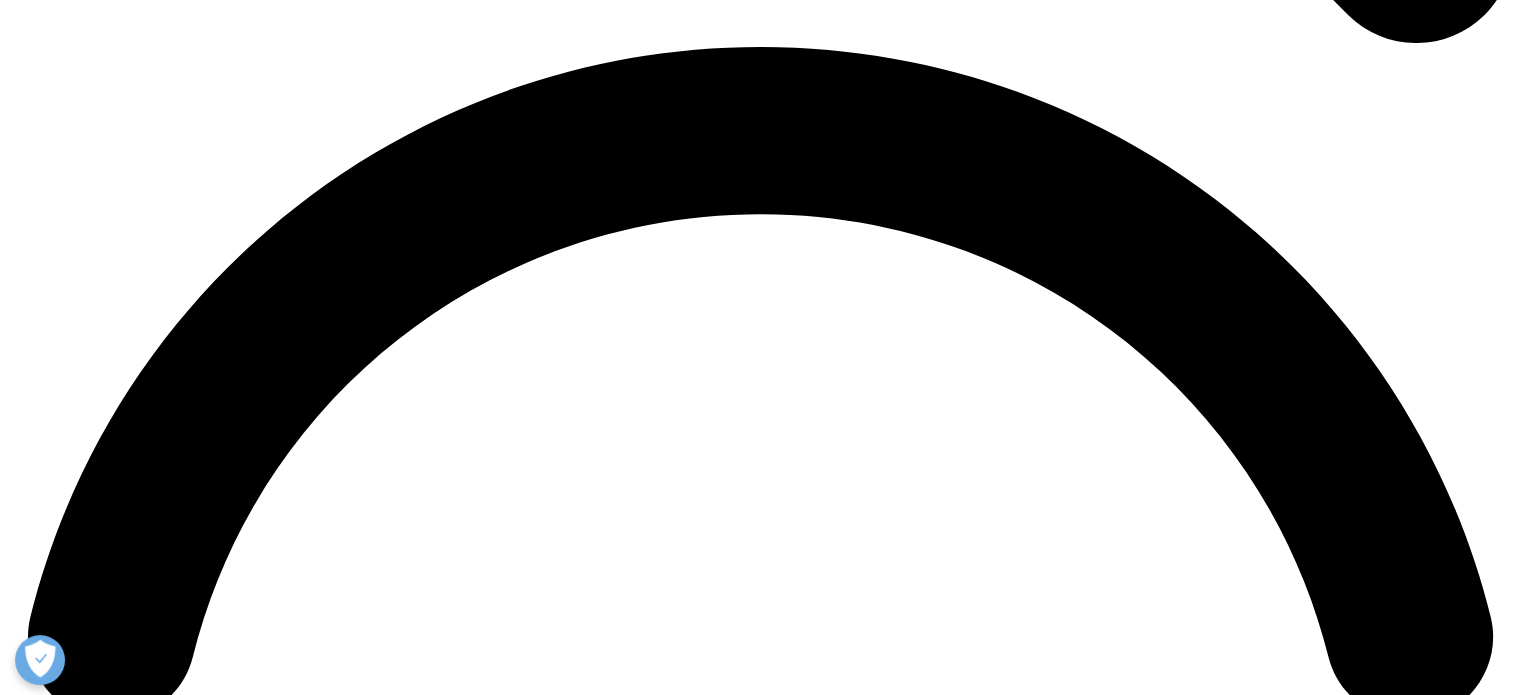 drag, startPoint x: 900, startPoint y: 243, endPoint x: 828, endPoint y: 252, distance: 72.56032 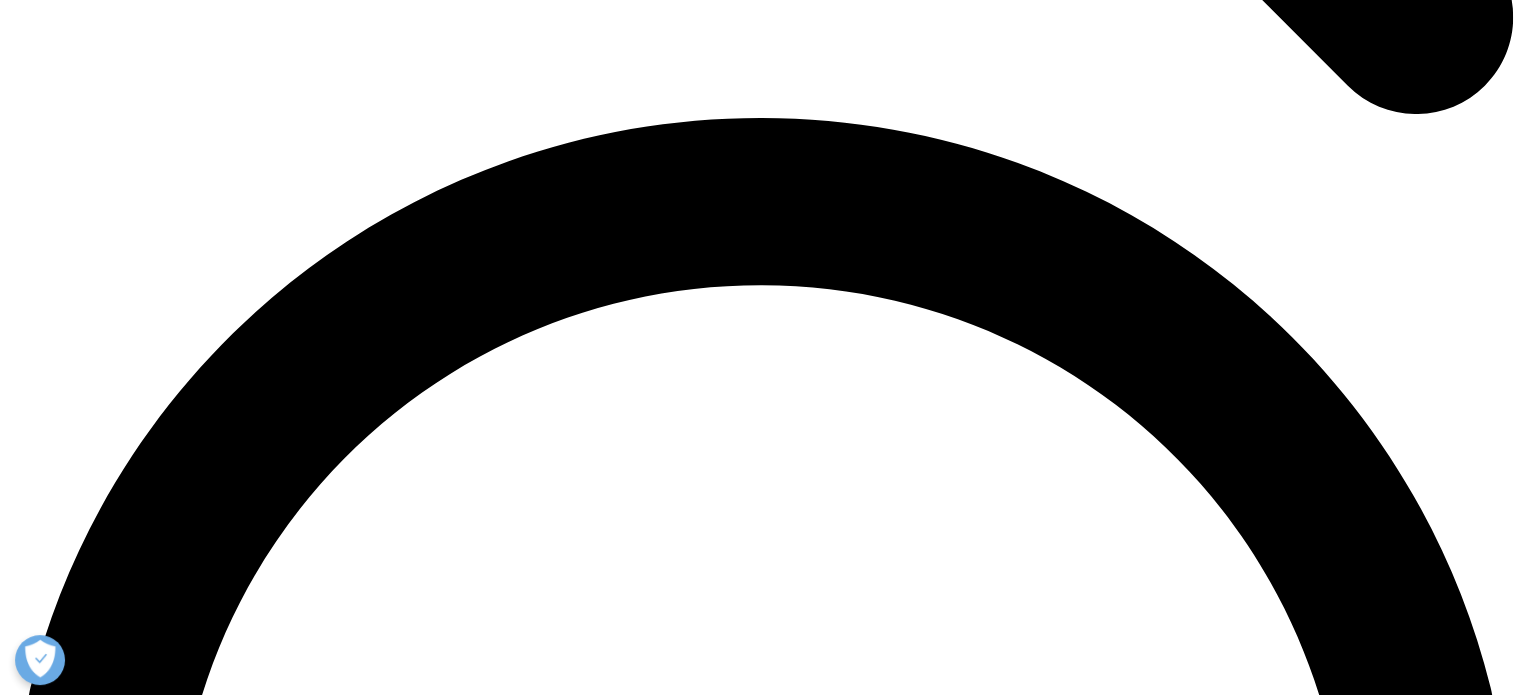 scroll, scrollTop: 3100, scrollLeft: 0, axis: vertical 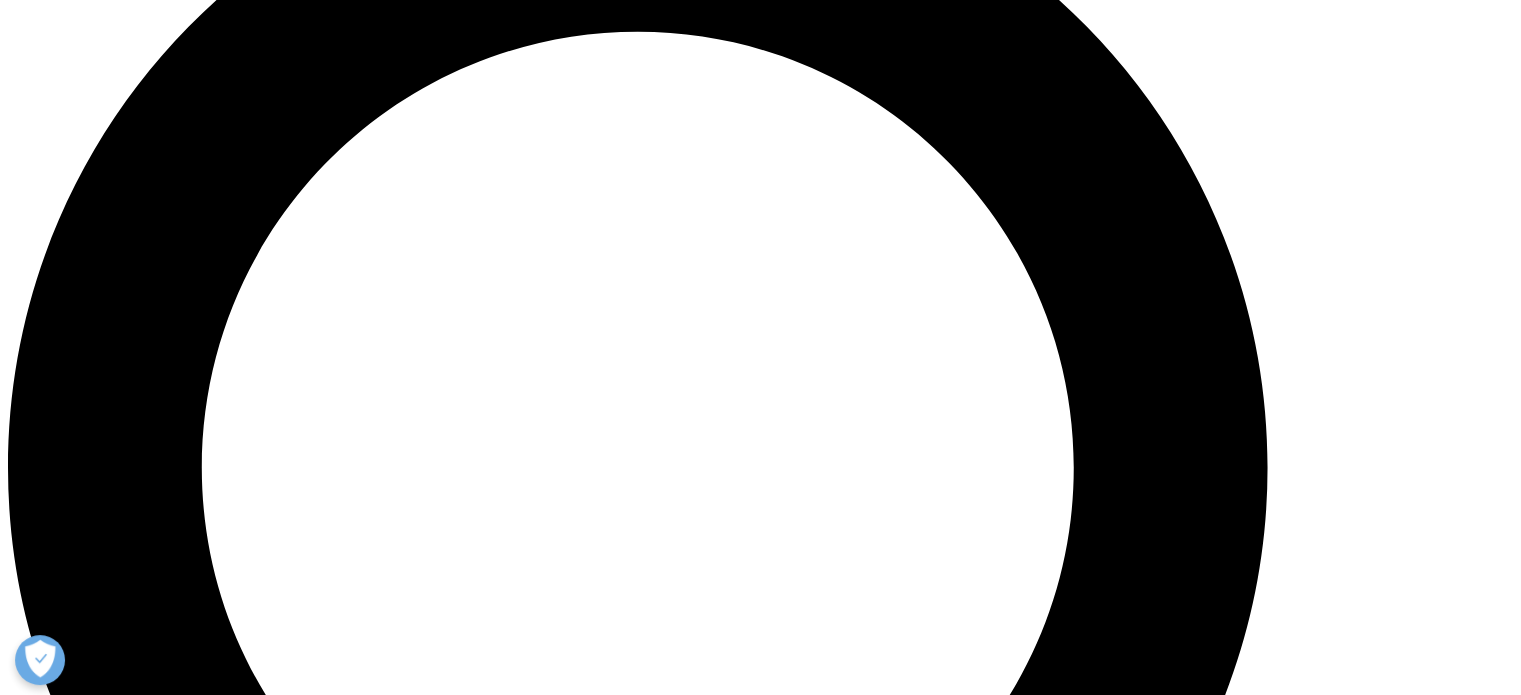 click on "Intelligent Program Design
Evidence-based techniques anchored in co-creation and behavioral science to design impactful programs that meet patient needs.
Tailor-made program designs based on strategic data insights, therapeutic knowledge and local market expertise.
contact us" at bounding box center (598, 28289) 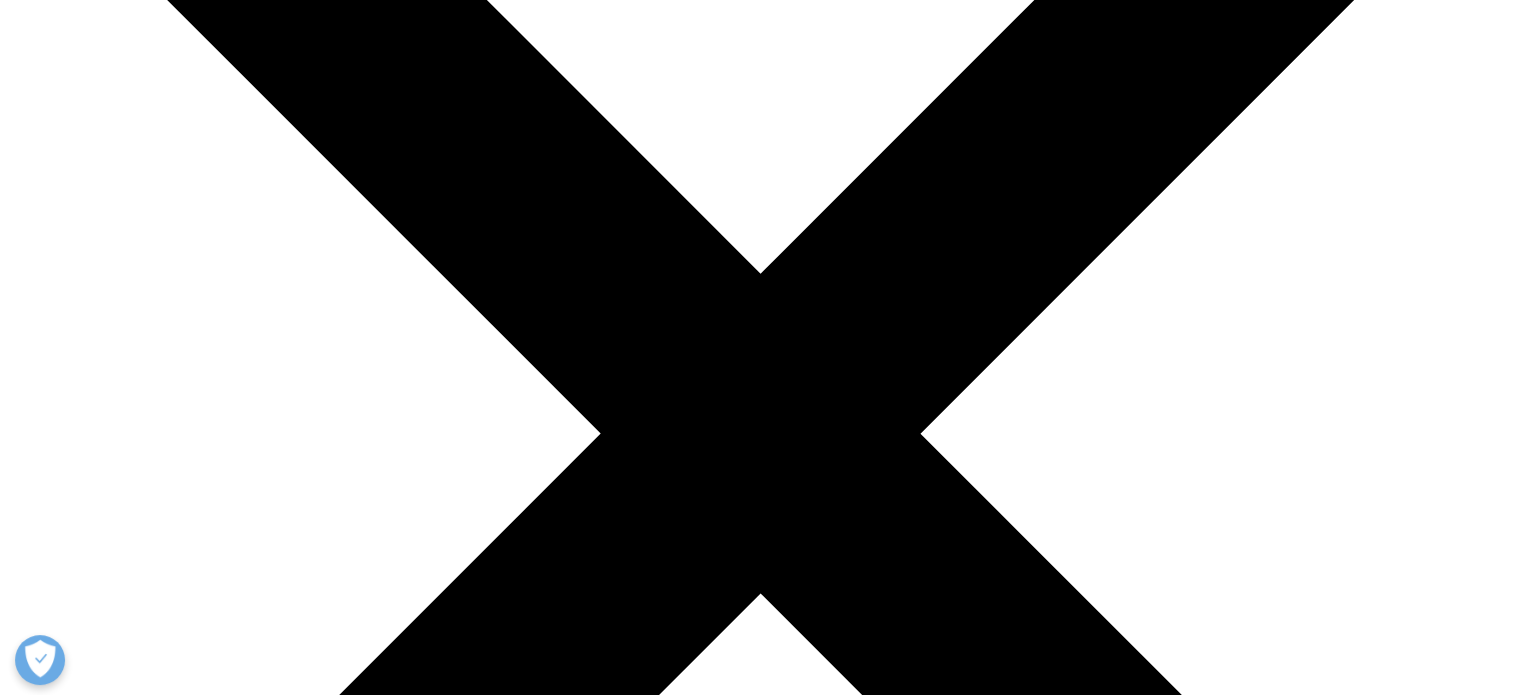 scroll, scrollTop: 300, scrollLeft: 0, axis: vertical 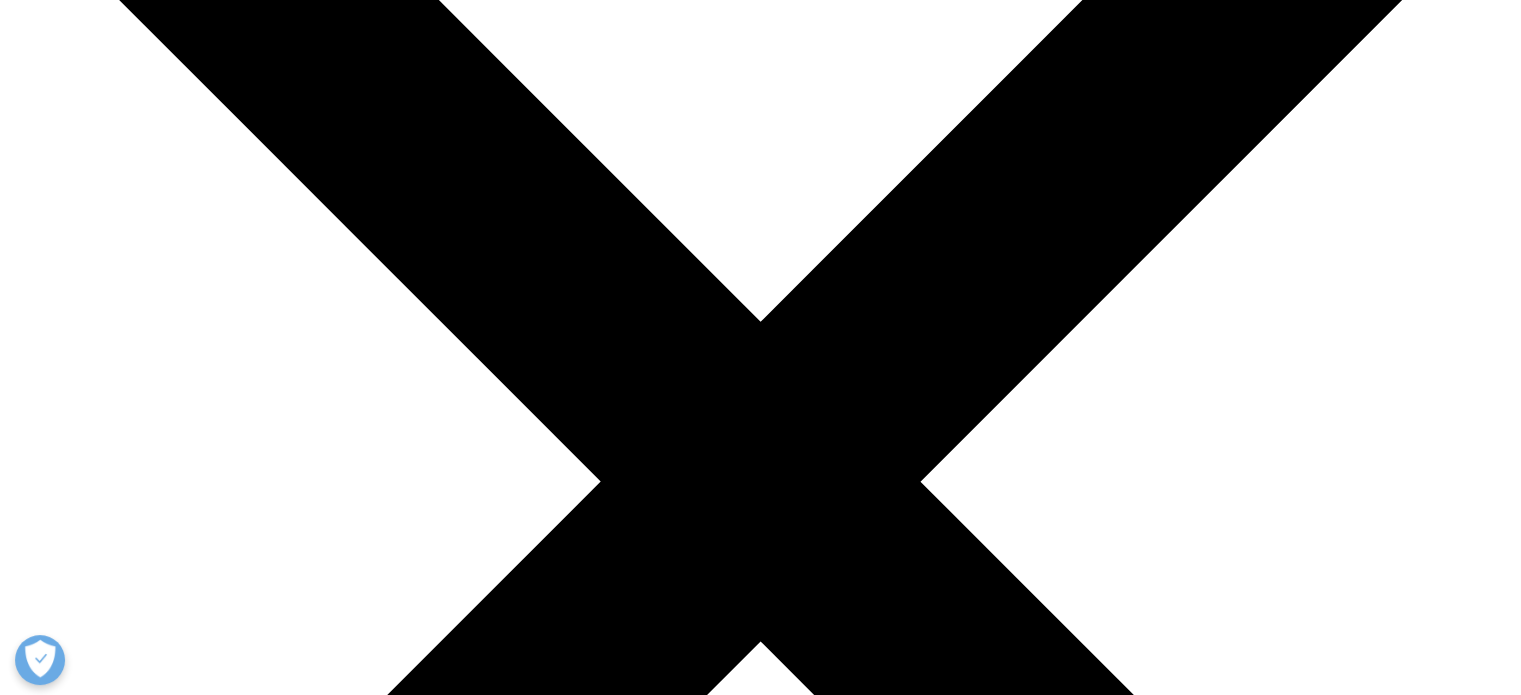 click at bounding box center [8, 28558] 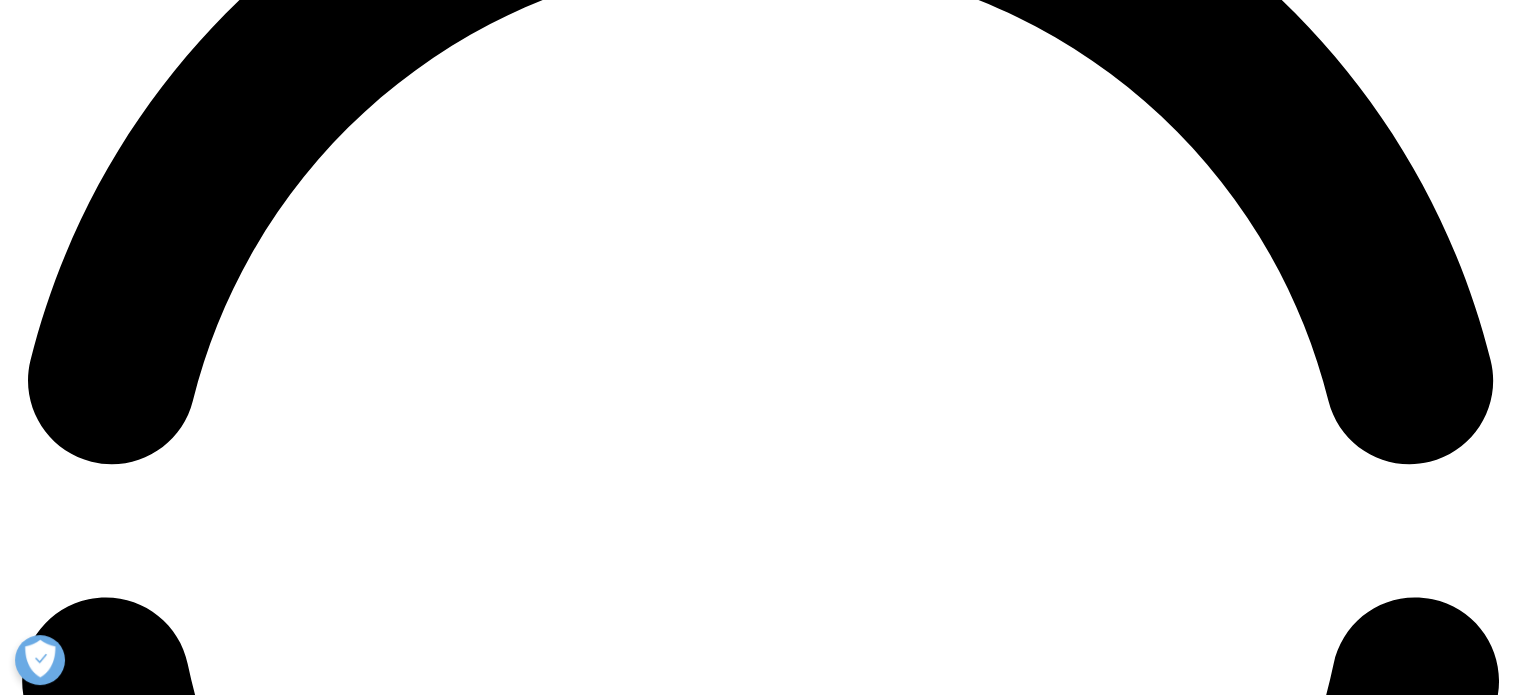 scroll, scrollTop: 3300, scrollLeft: 0, axis: vertical 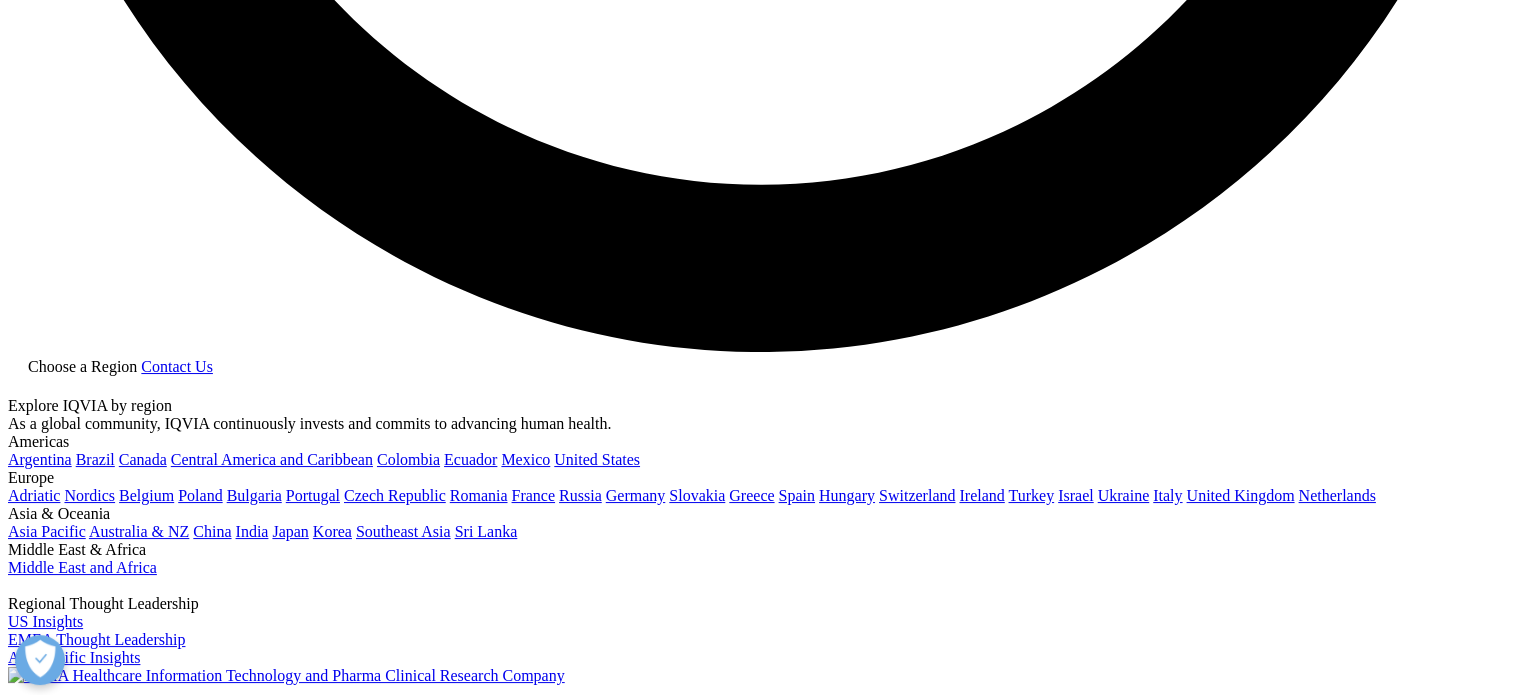 drag, startPoint x: 941, startPoint y: 412, endPoint x: 773, endPoint y: 337, distance: 183.98097 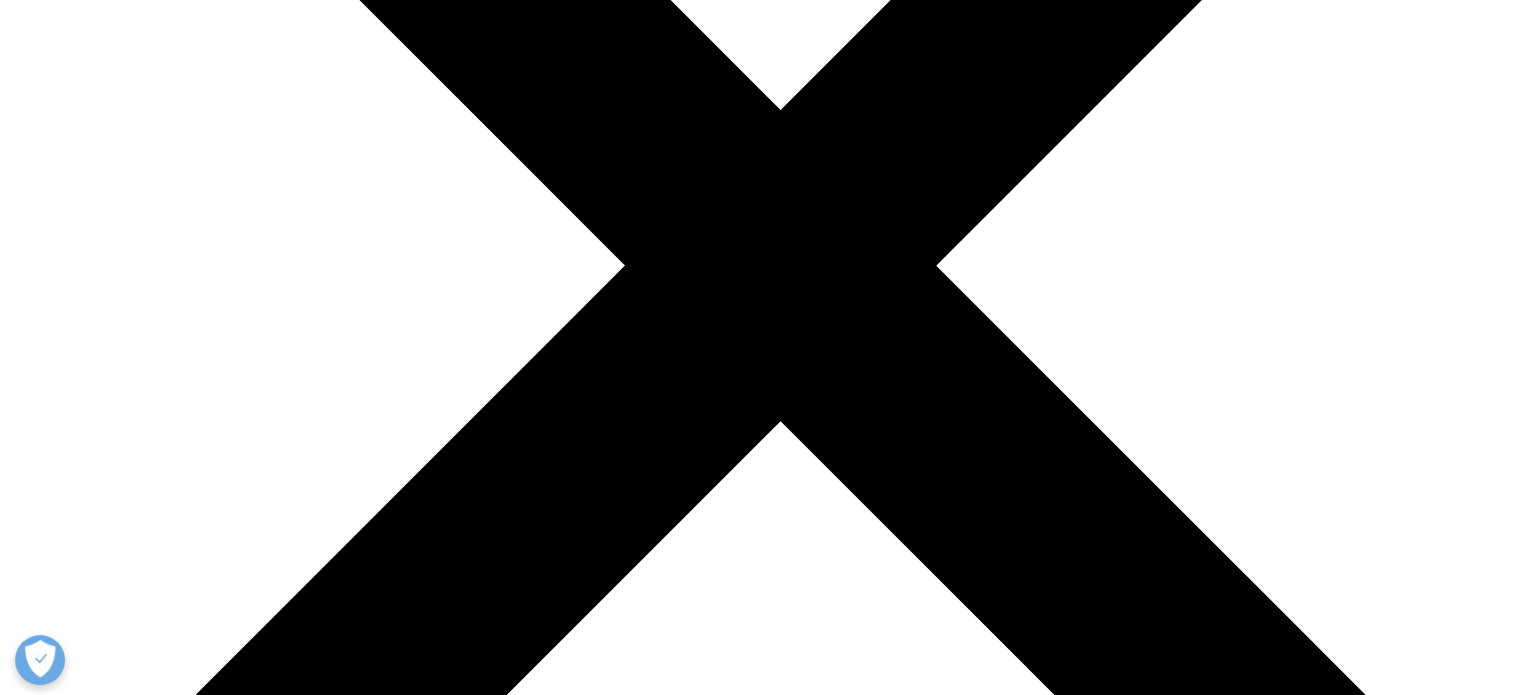 scroll, scrollTop: 7100, scrollLeft: 0, axis: vertical 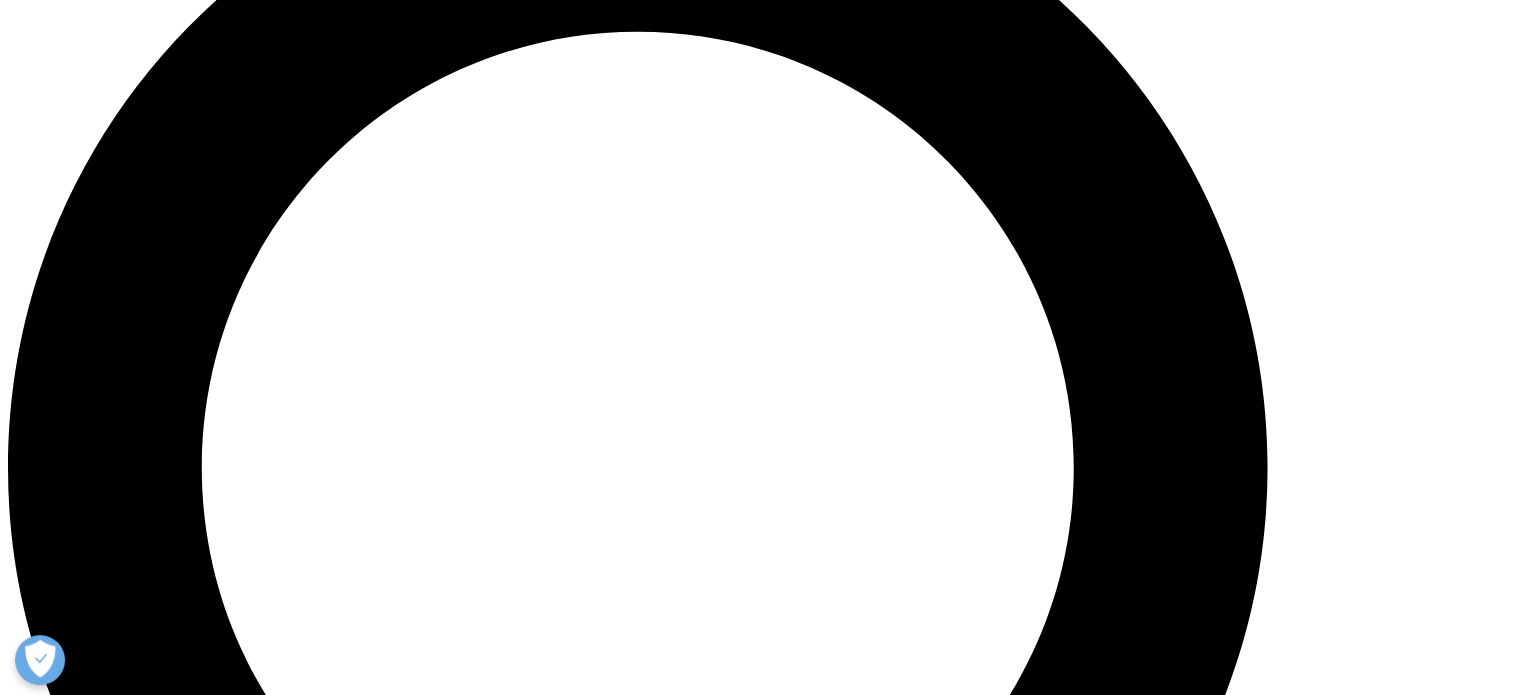 click at bounding box center [8, 27659] 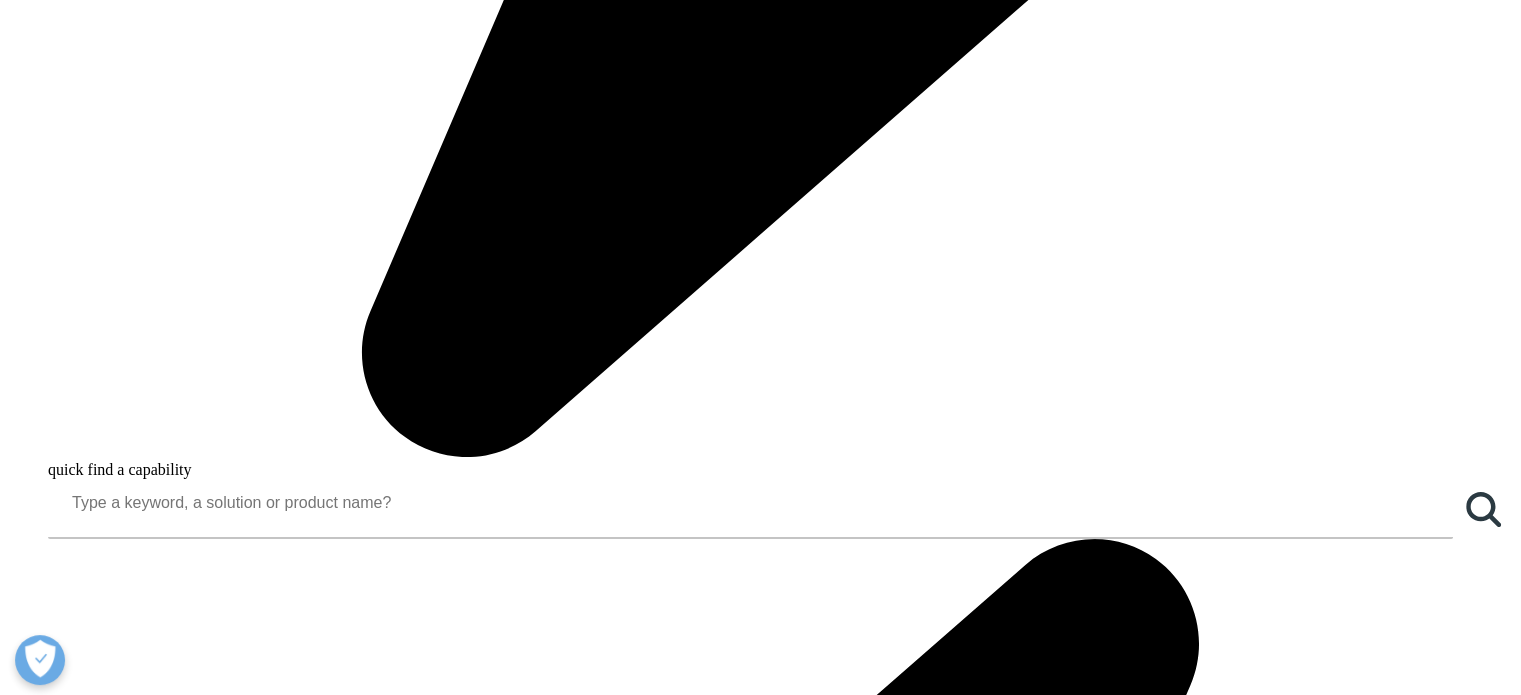 click at bounding box center [1337, 435] 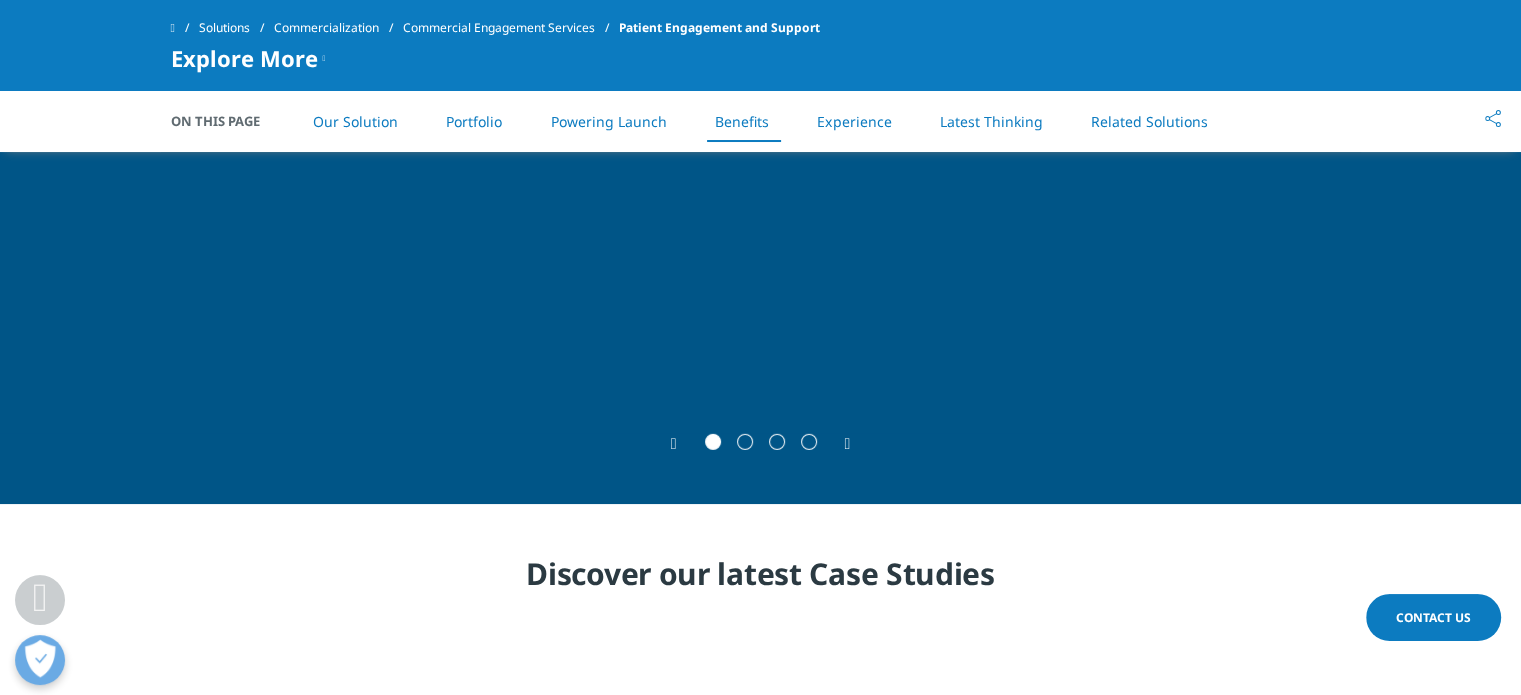 scroll, scrollTop: 5800, scrollLeft: 0, axis: vertical 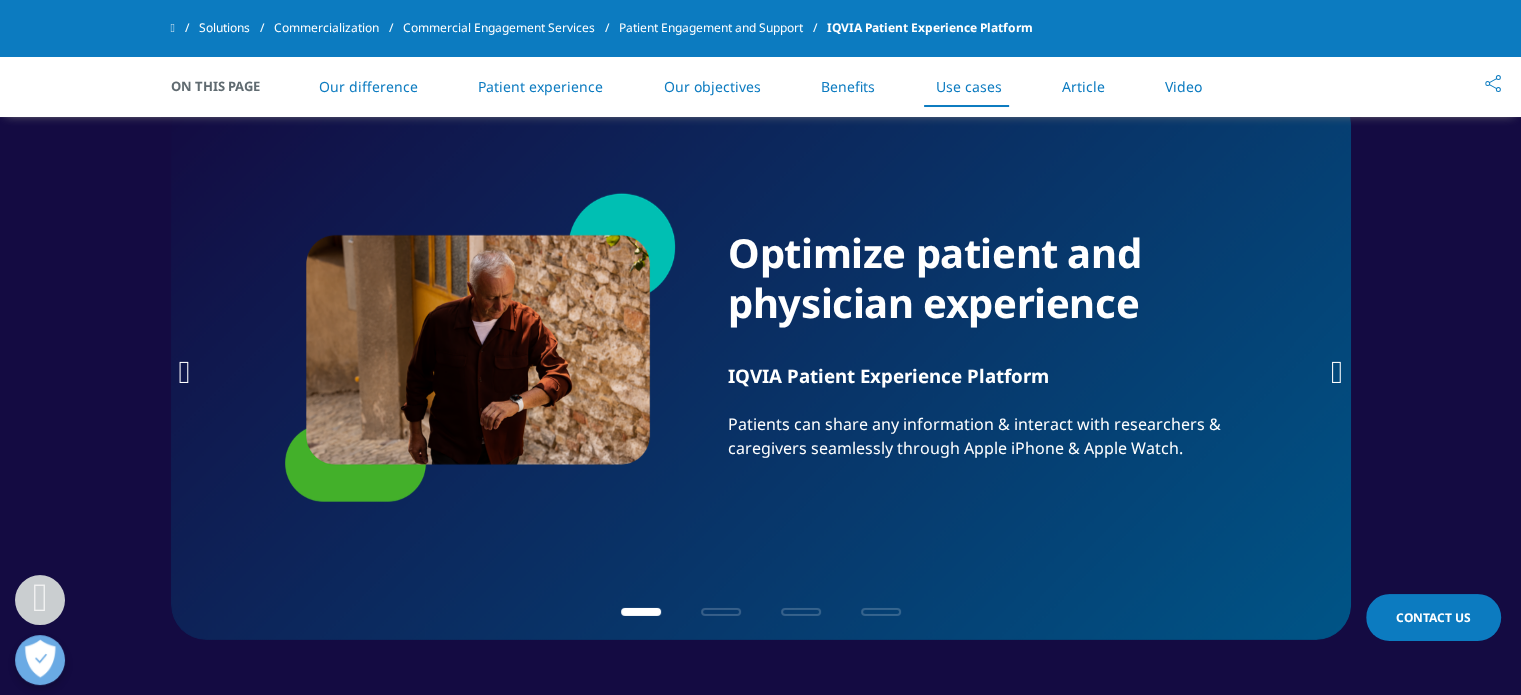 click on "Optimize patient and physician experience
IQVIA Patient Experience Platform
Patients can share any information & interact with researchers & caregivers seamlessly through Apple iPhone & Apple Watch." at bounding box center (761, 365) 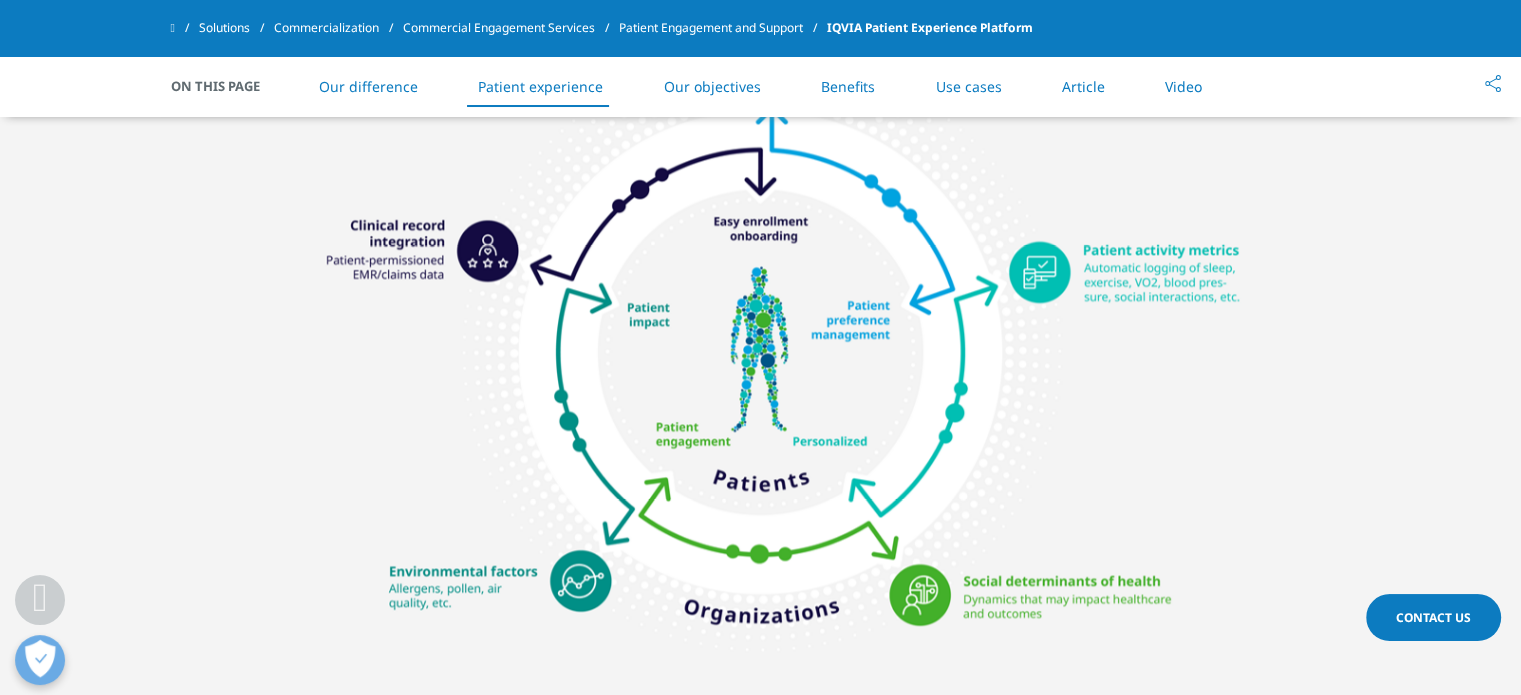 scroll, scrollTop: 3300, scrollLeft: 0, axis: vertical 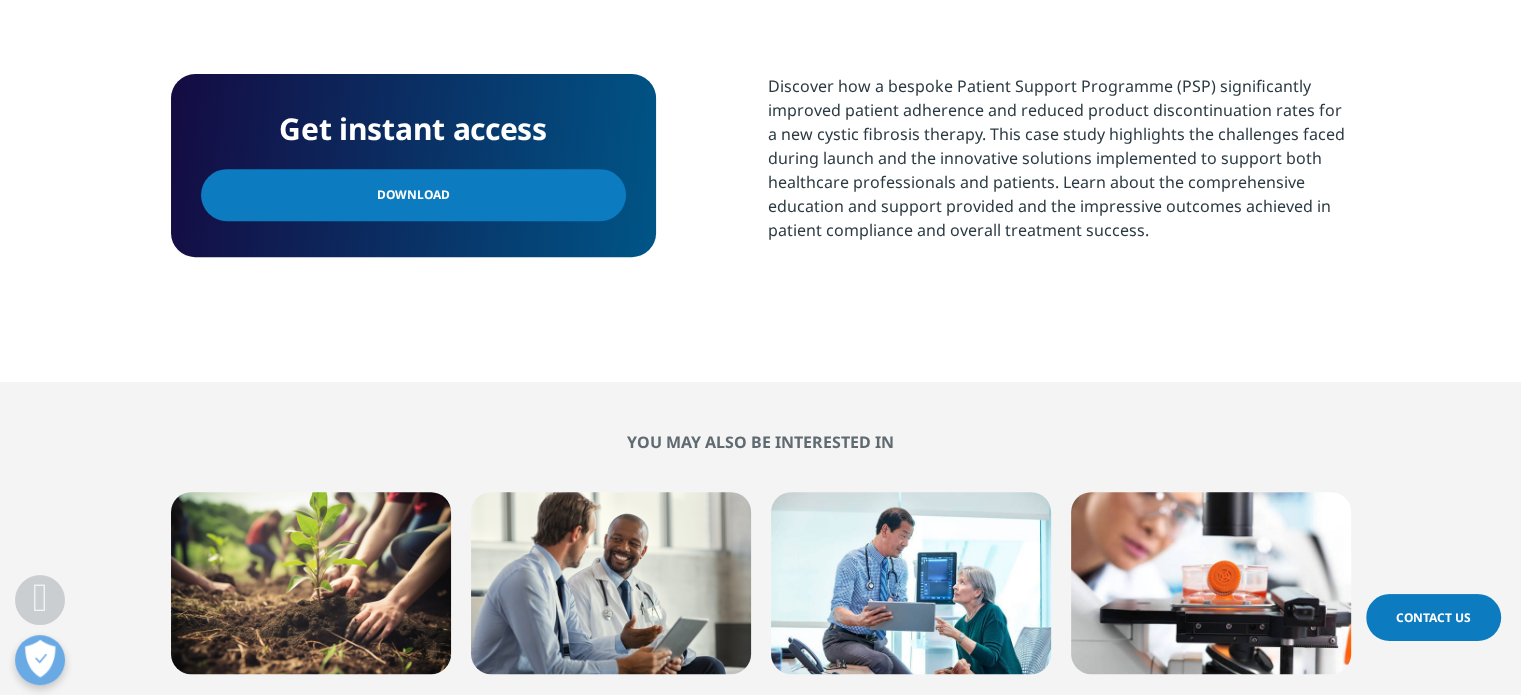click on "Download" at bounding box center [413, 195] 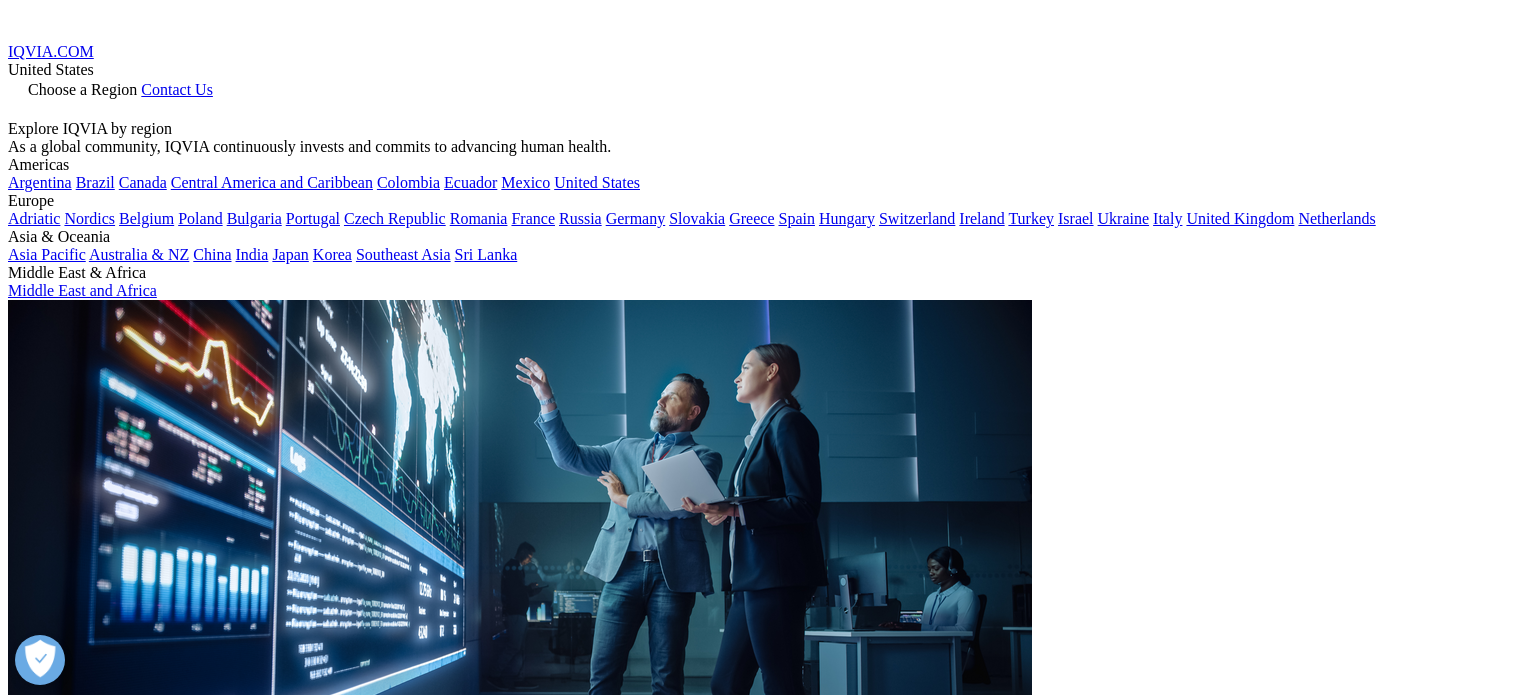 scroll, scrollTop: 0, scrollLeft: 0, axis: both 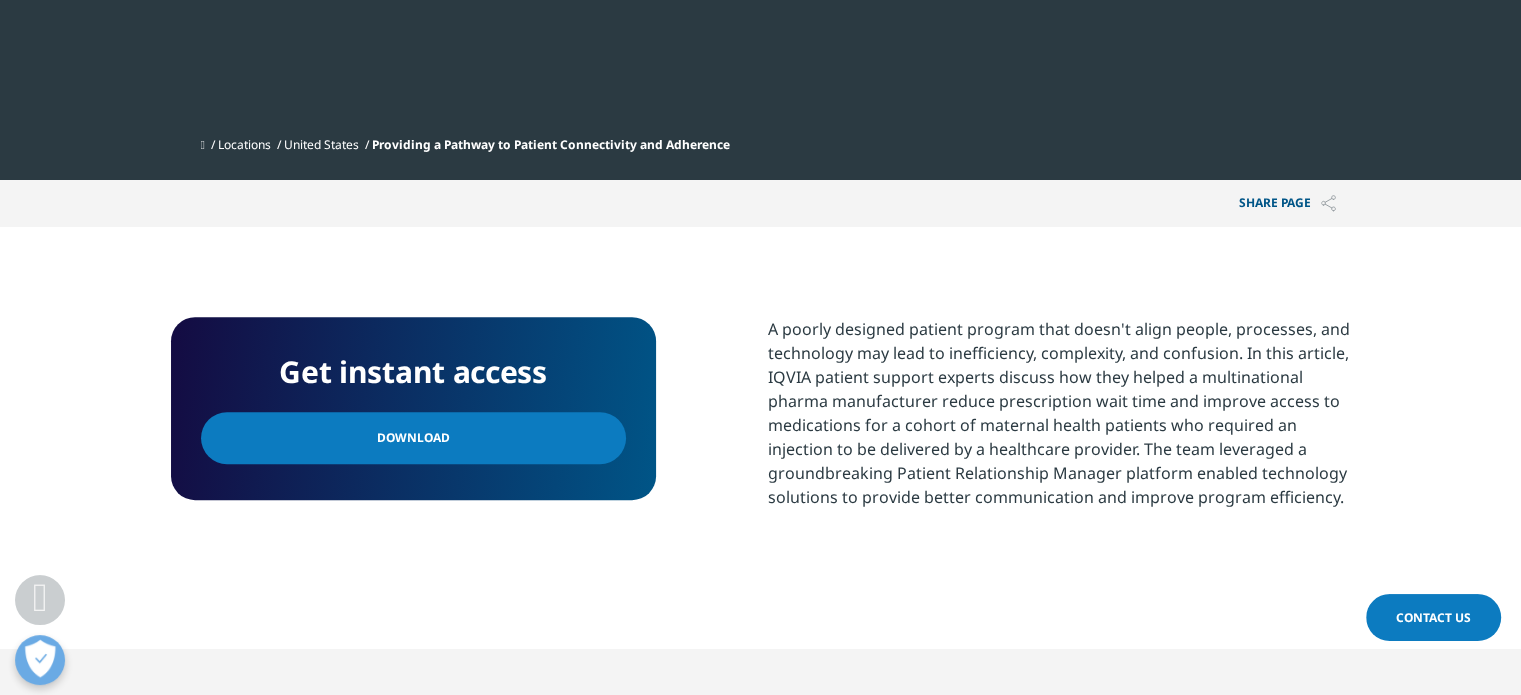 click on "Download" at bounding box center (413, 438) 